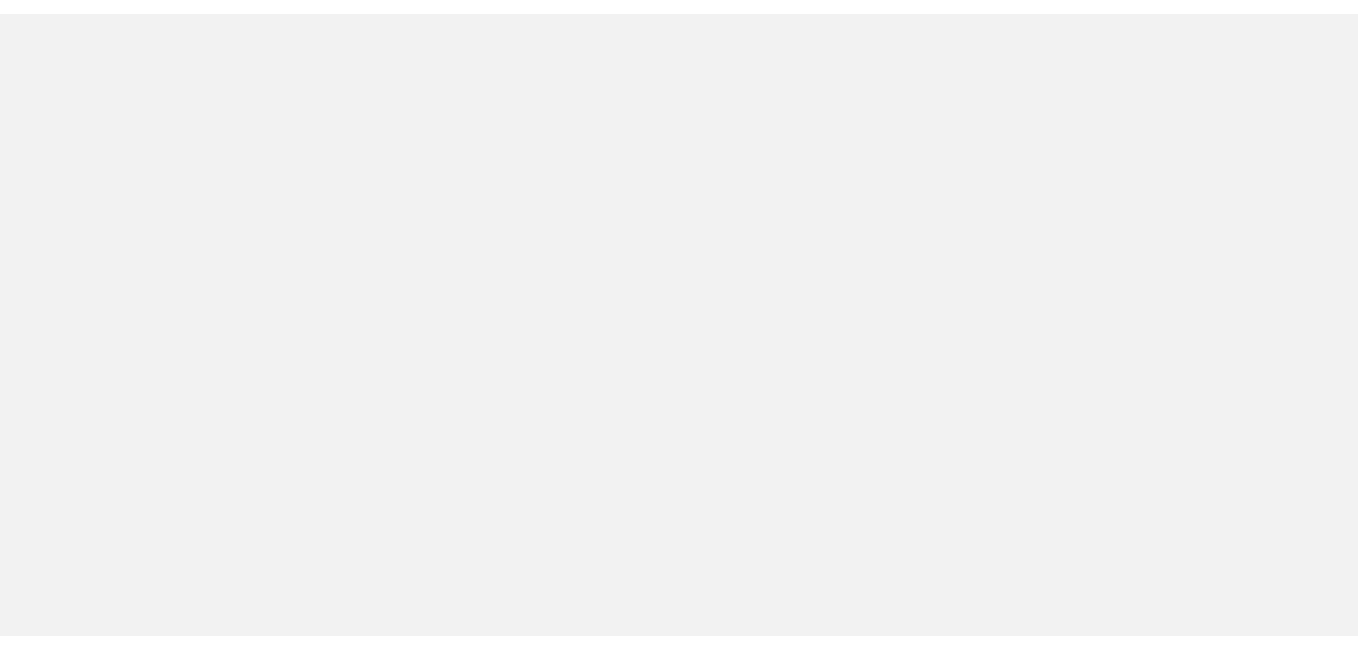 scroll, scrollTop: 0, scrollLeft: 0, axis: both 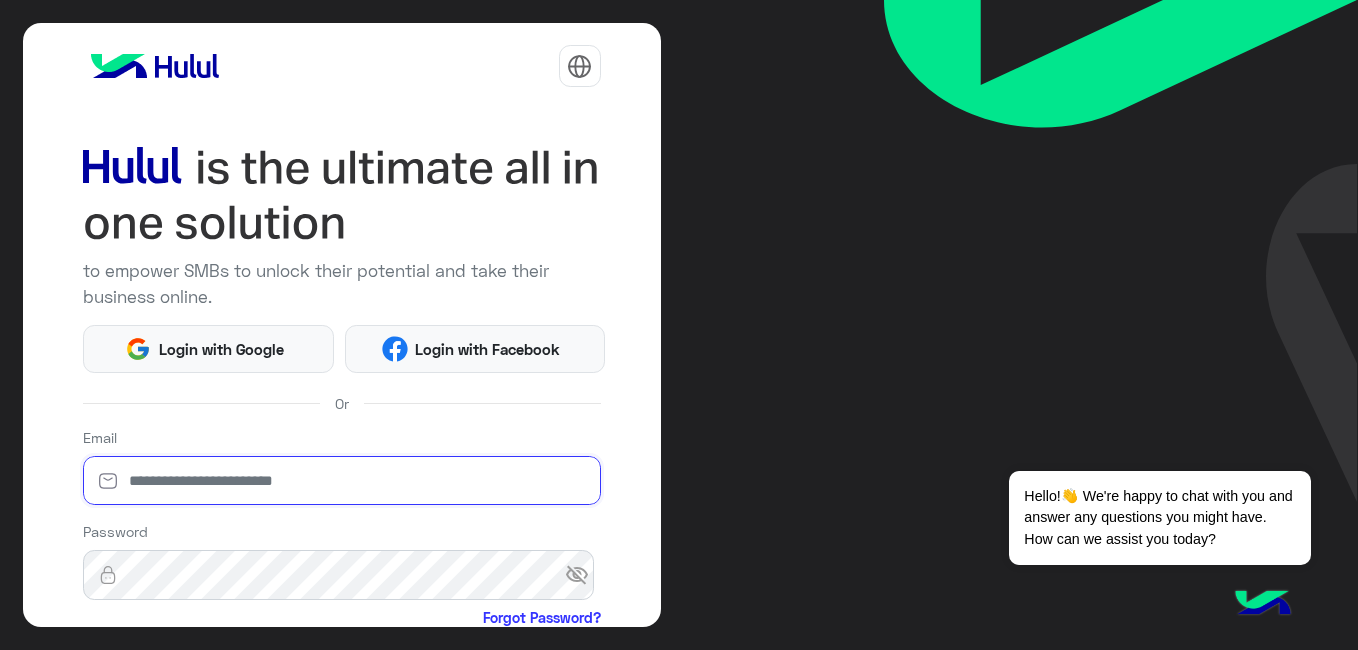 type on "**********" 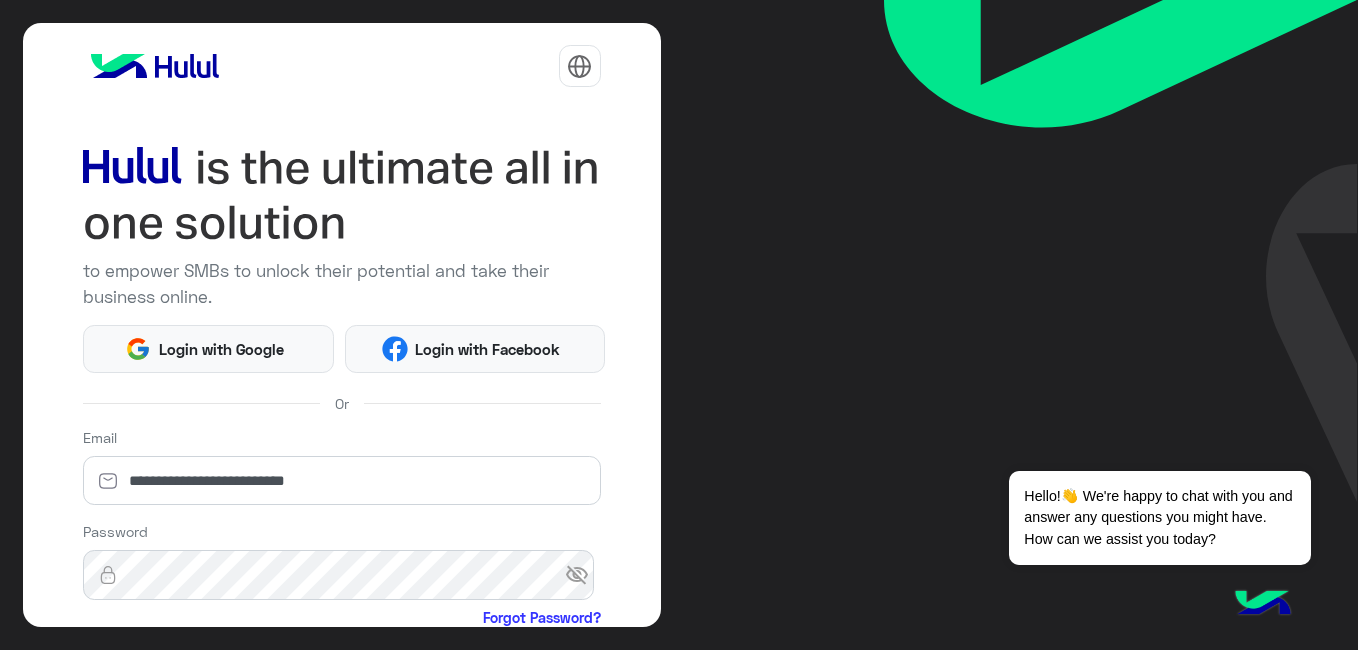 scroll, scrollTop: 210, scrollLeft: 0, axis: vertical 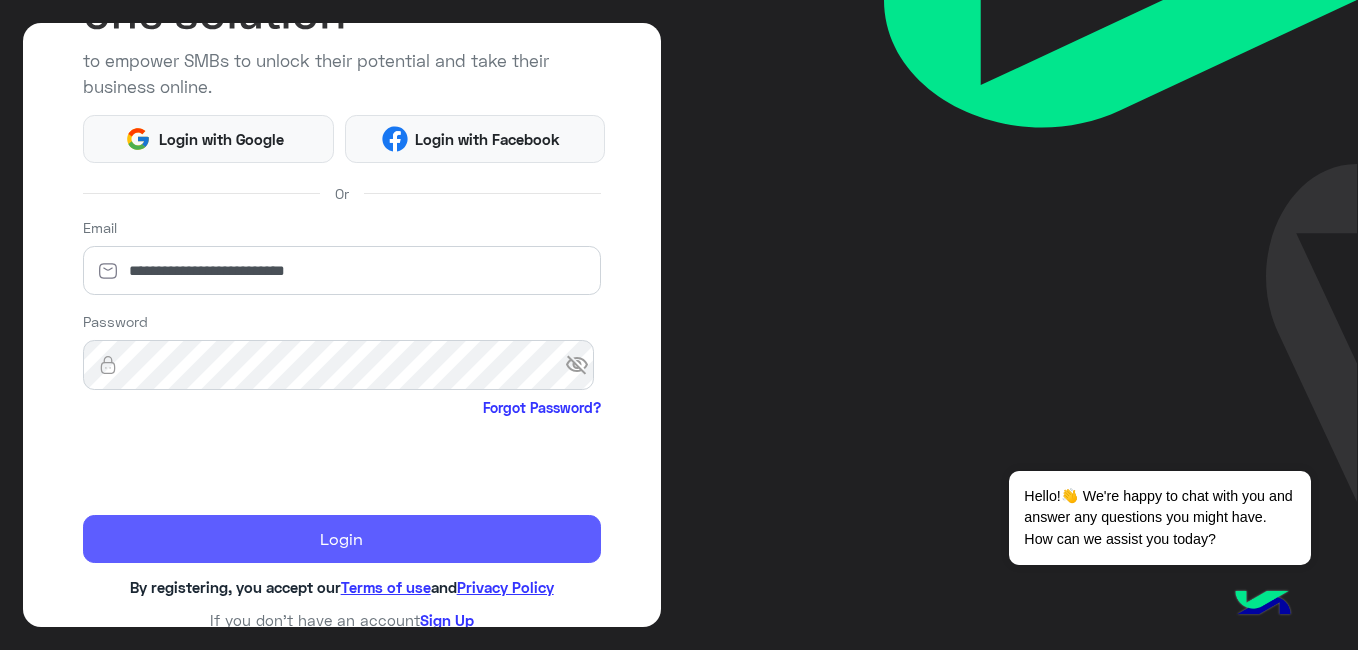 click on "Login" 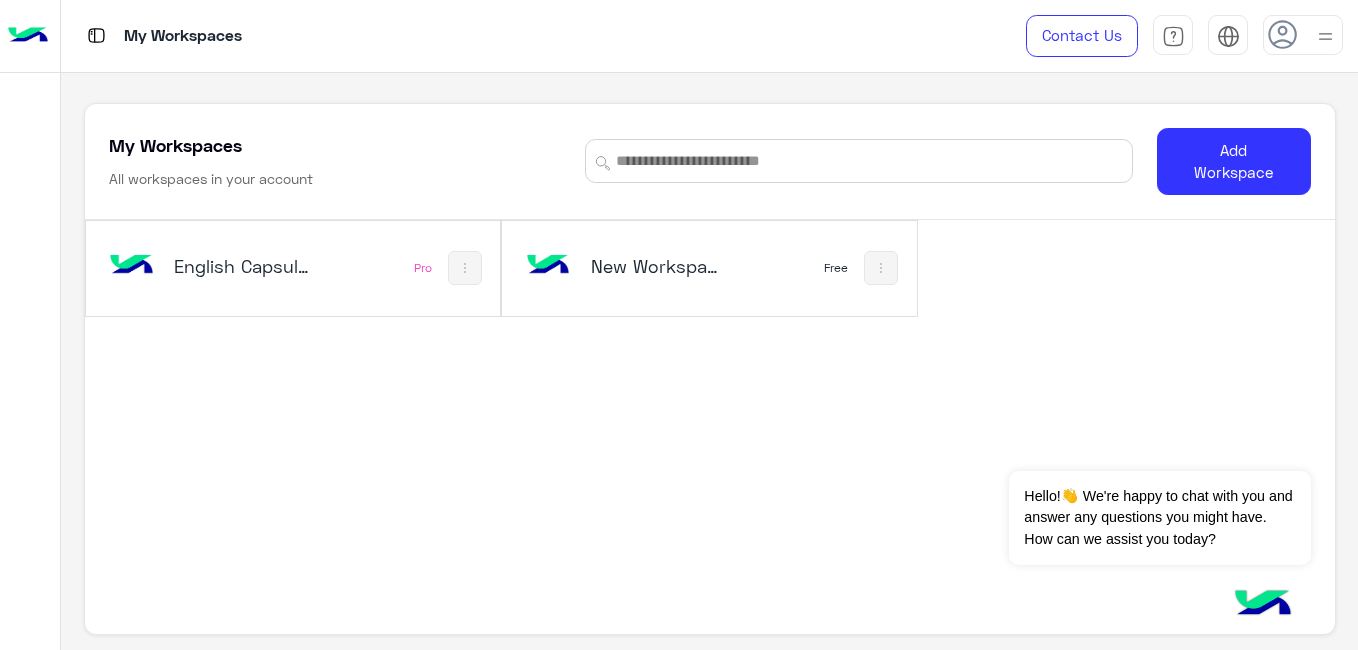 click on "English Capsules" at bounding box center (217, 268) 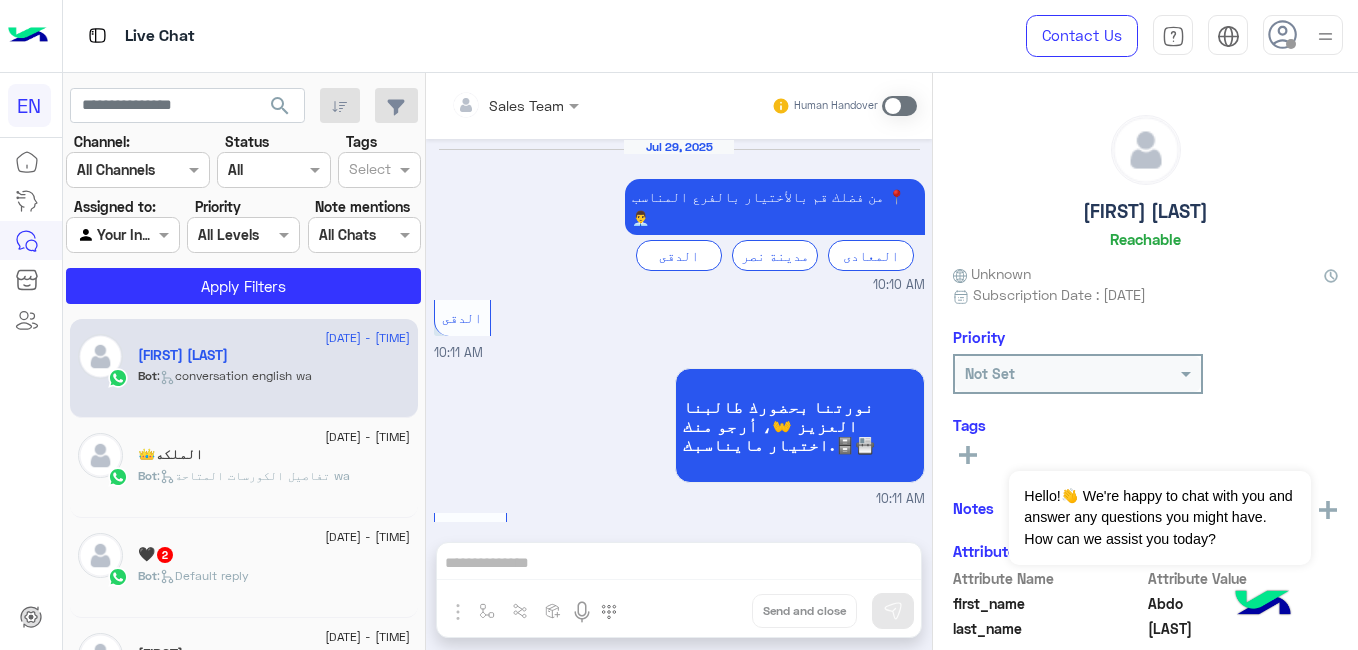 scroll, scrollTop: 1900, scrollLeft: 0, axis: vertical 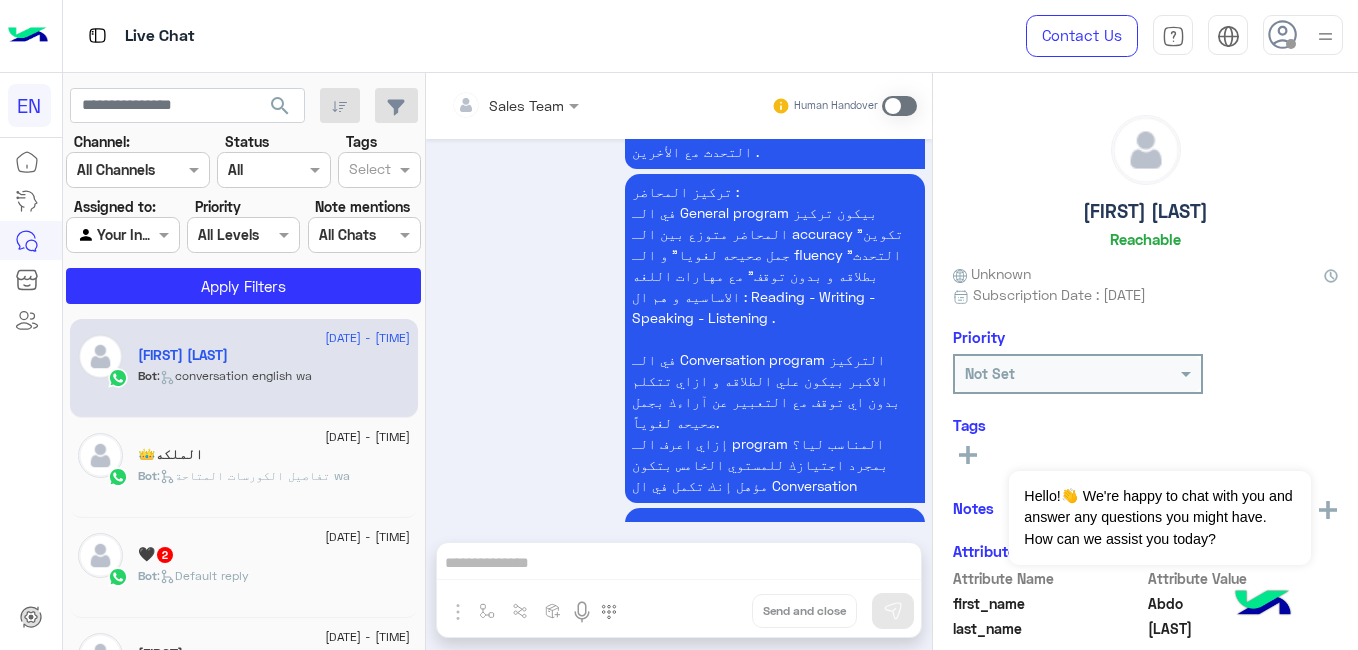 click at bounding box center (138, 169) 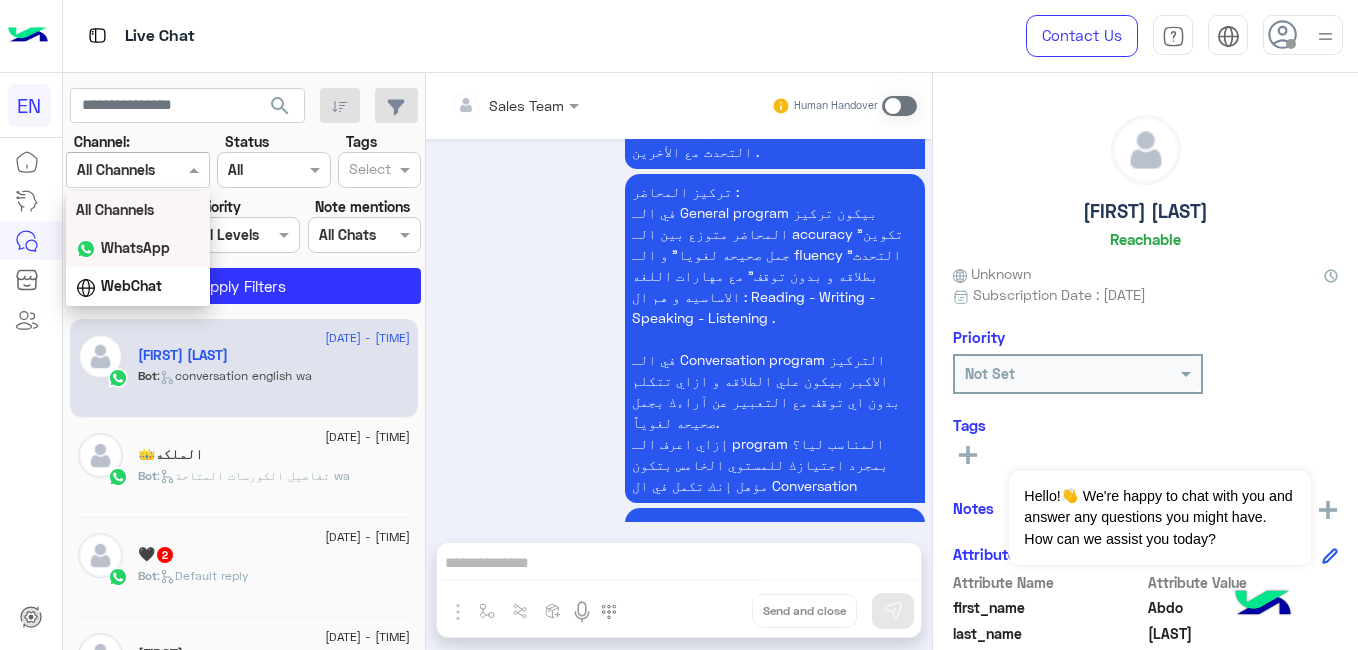 click on "WhatsApp" at bounding box center (135, 247) 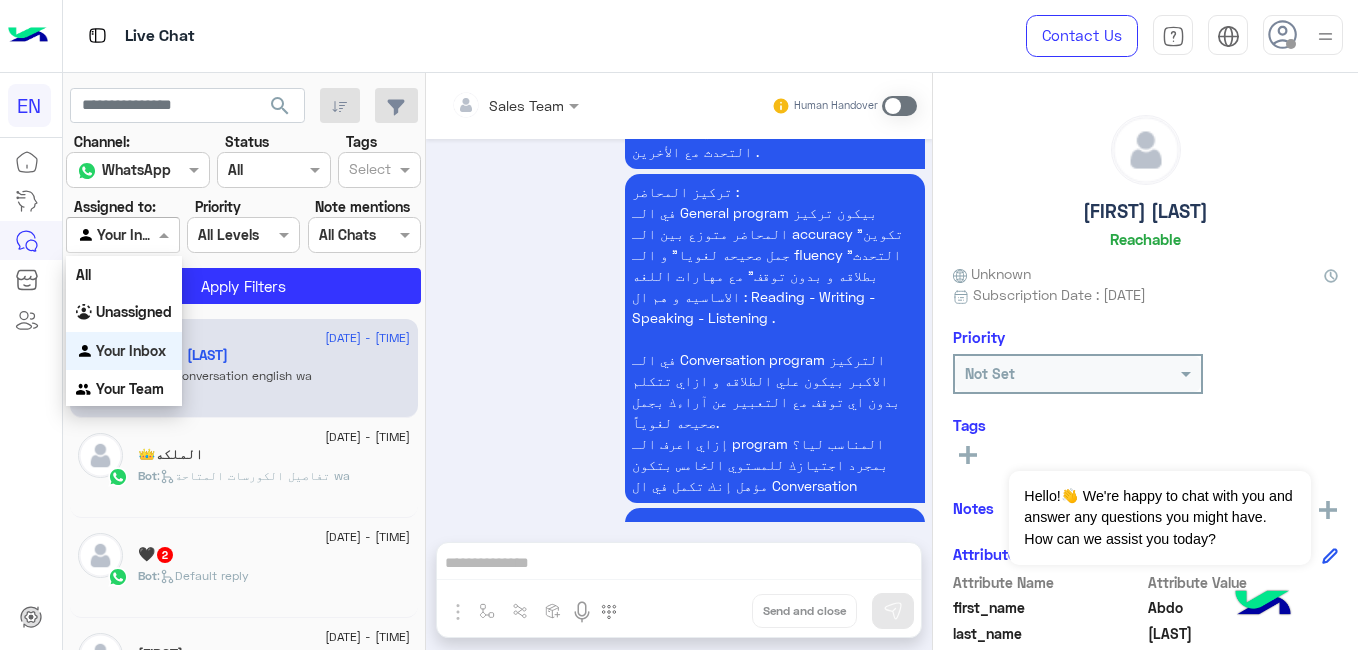 click at bounding box center [122, 234] 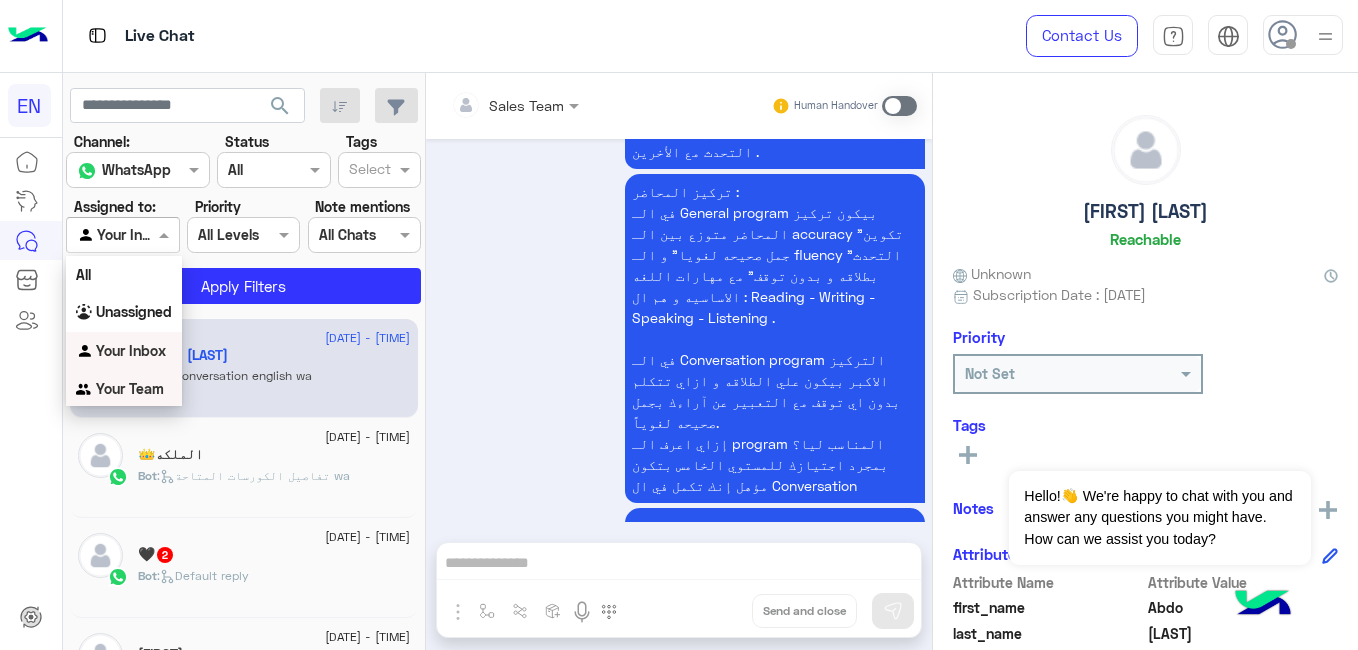 click on "Your Team" at bounding box center [130, 388] 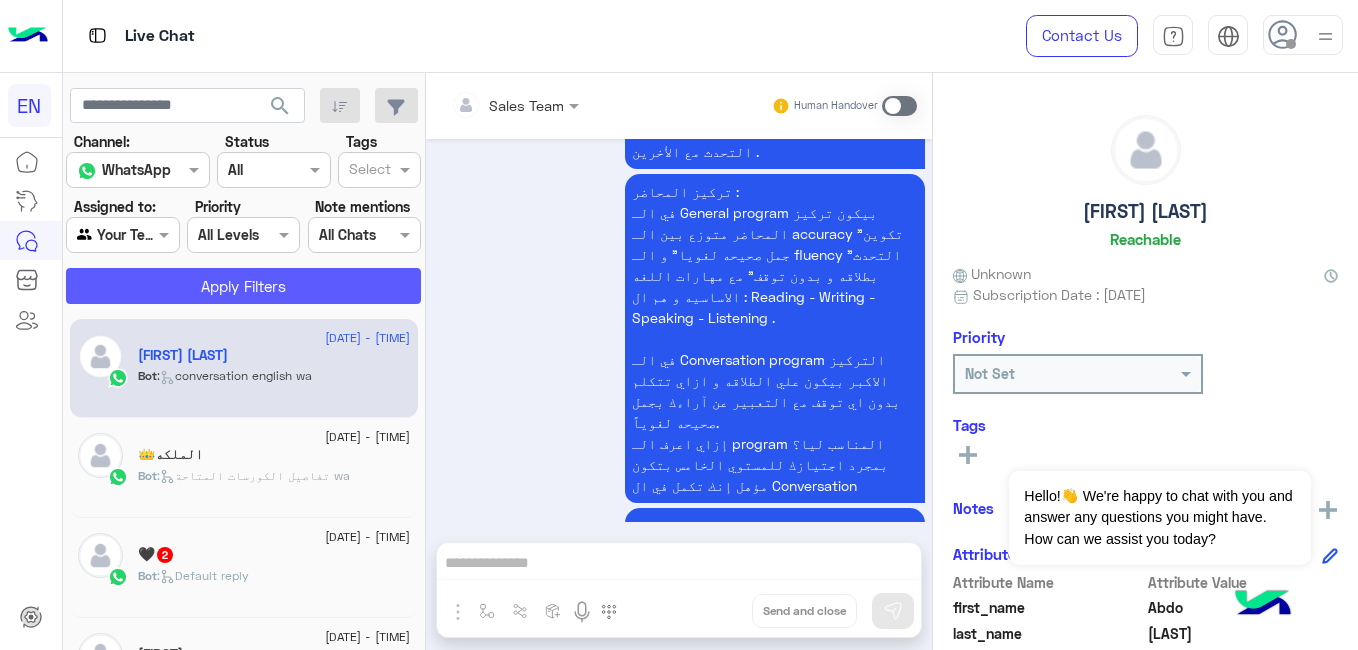 click on "Apply Filters" 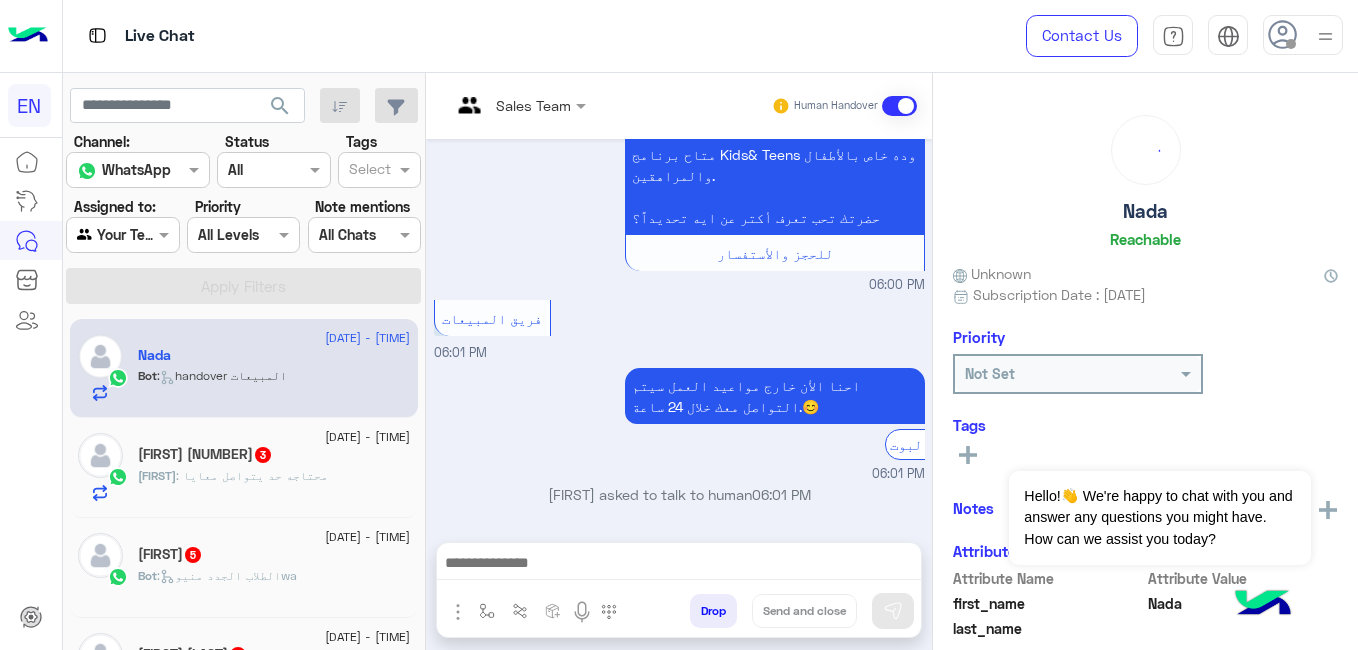 scroll, scrollTop: 1738, scrollLeft: 0, axis: vertical 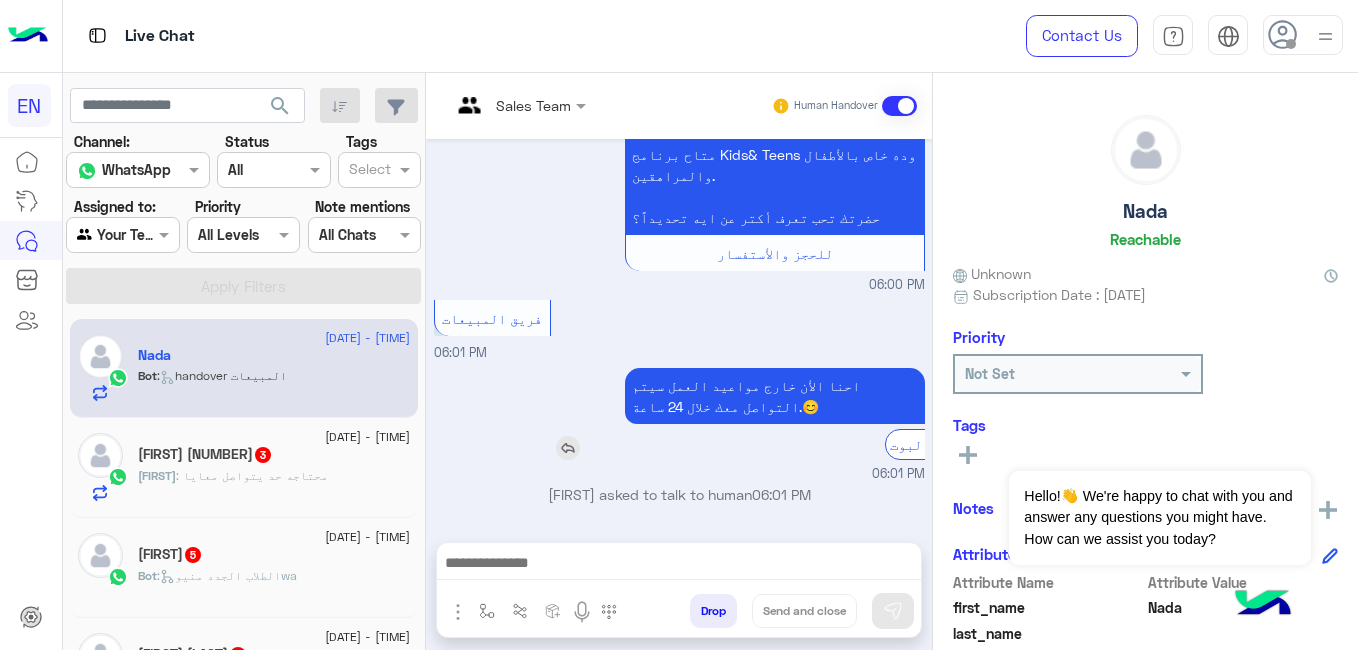 drag, startPoint x: 920, startPoint y: 441, endPoint x: 916, endPoint y: 409, distance: 32.24903 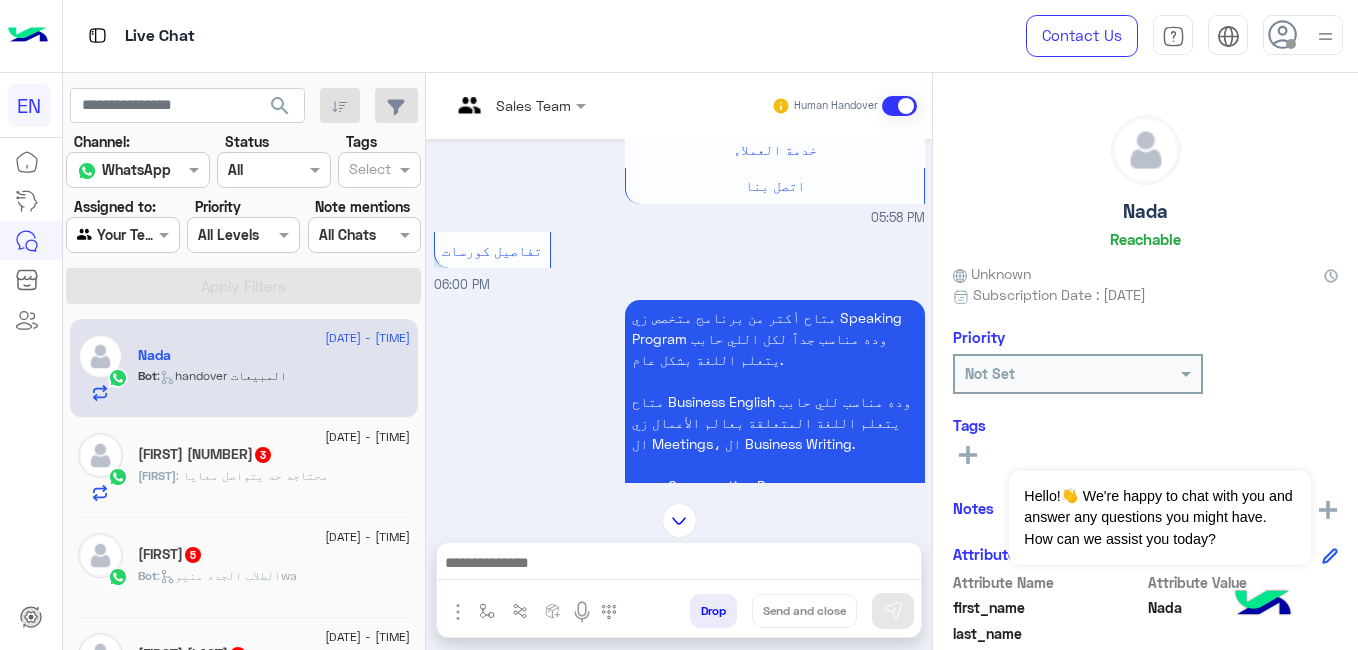 scroll, scrollTop: 0, scrollLeft: 0, axis: both 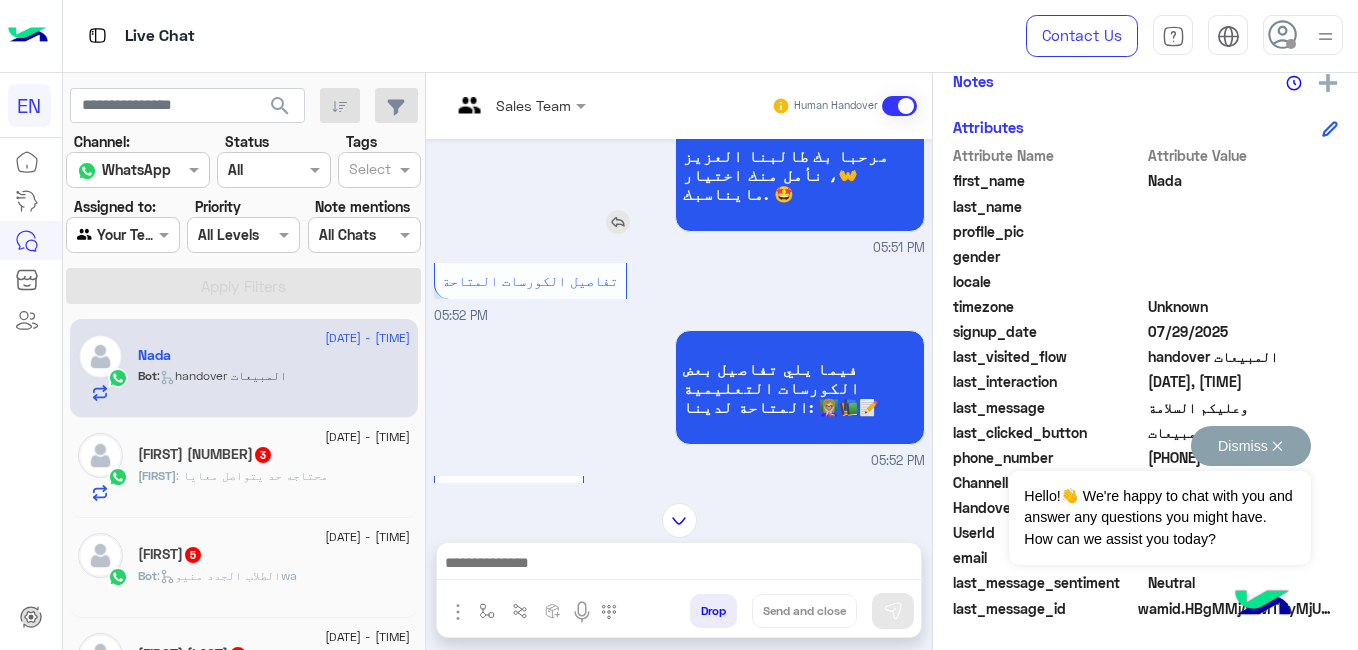 click on "Dismiss ✕ Hello!👋 We're happy to chat with you and answer any questions you might have. How can we assist you today?" at bounding box center (1159, 495) 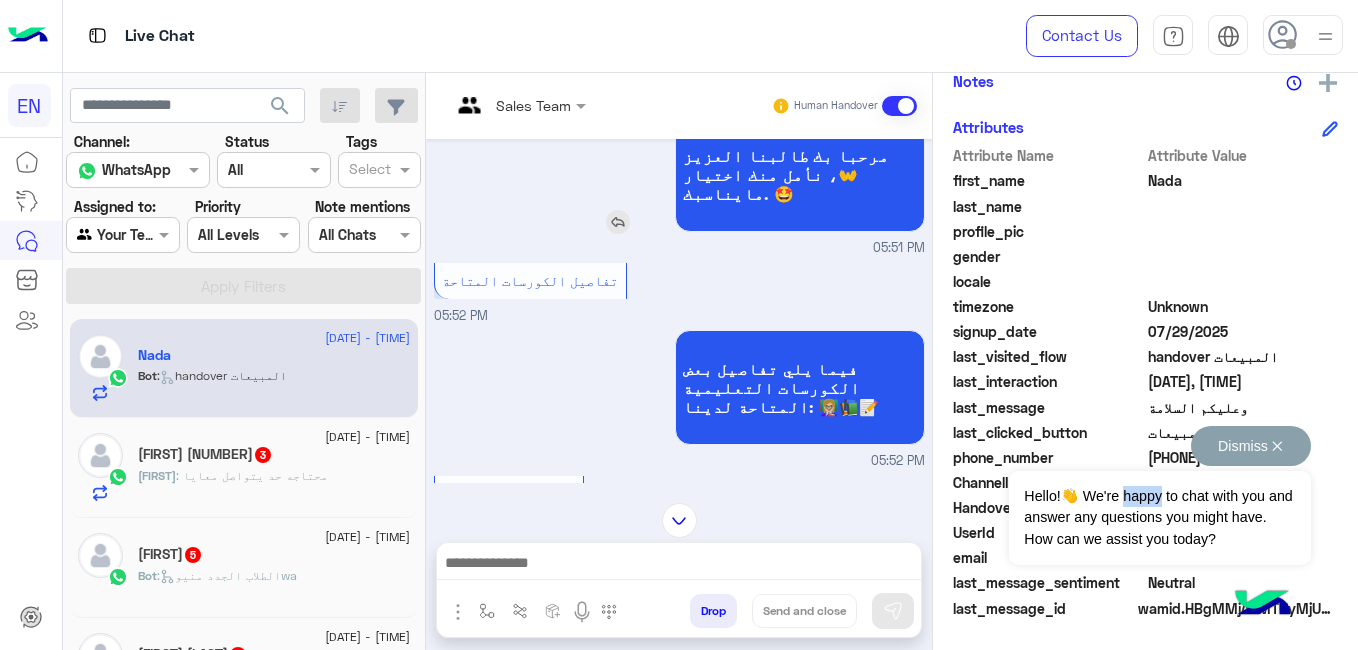 click on "Dismiss ✕ Hello!👋 We're happy to chat with you and answer any questions you might have. How can we assist you today?" at bounding box center [1159, 495] 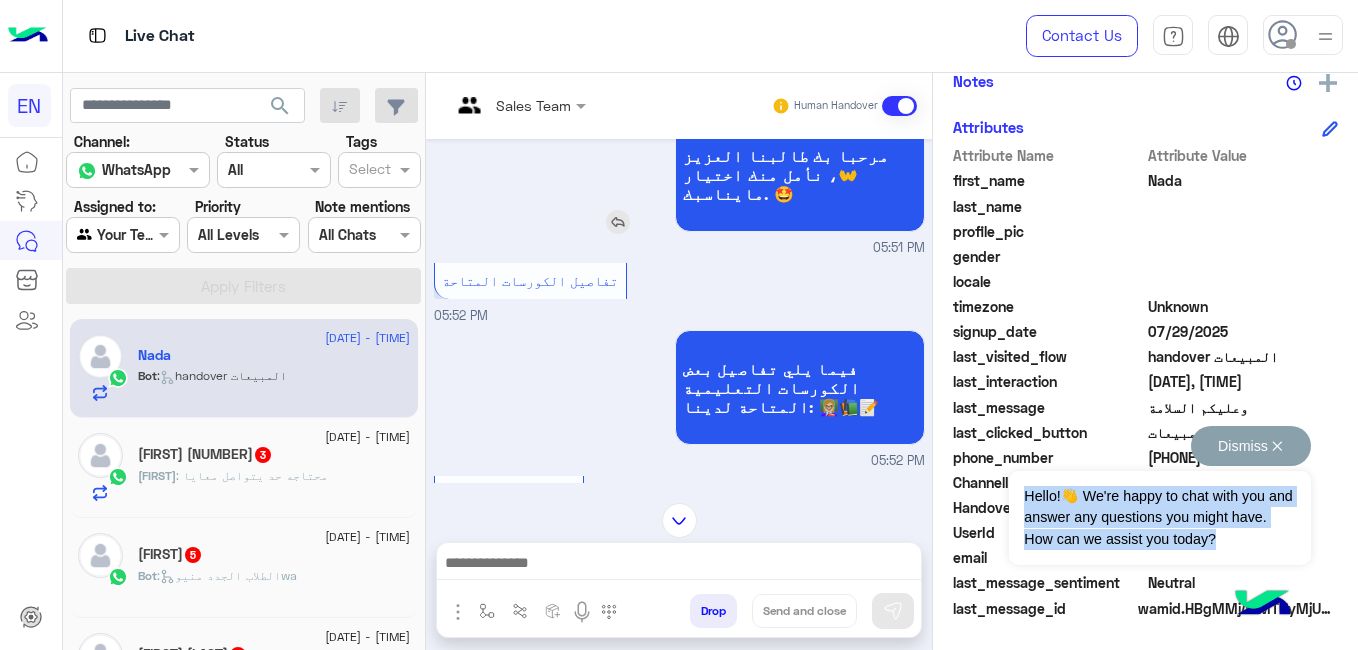 click on "Dismiss ✕ Hello!👋 We're happy to chat with you and answer any questions you might have. How can we assist you today?" at bounding box center [1159, 495] 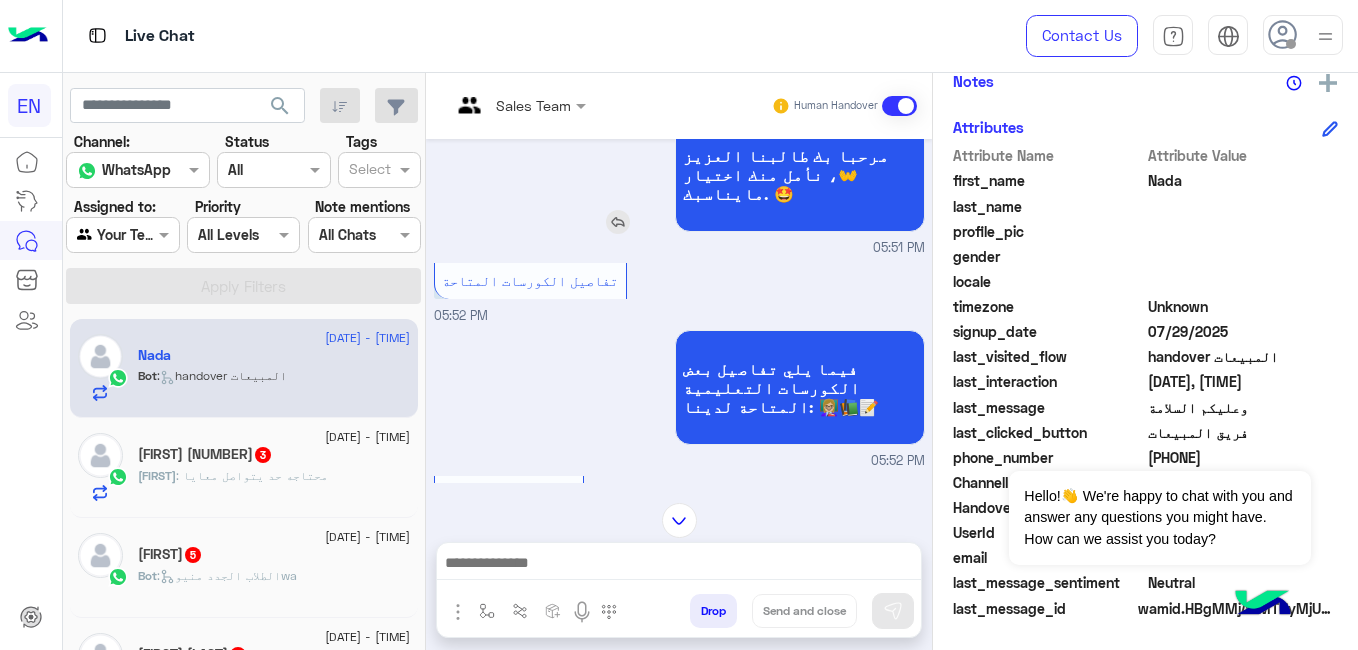 drag, startPoint x: 1158, startPoint y: 455, endPoint x: 1322, endPoint y: 400, distance: 172.97688 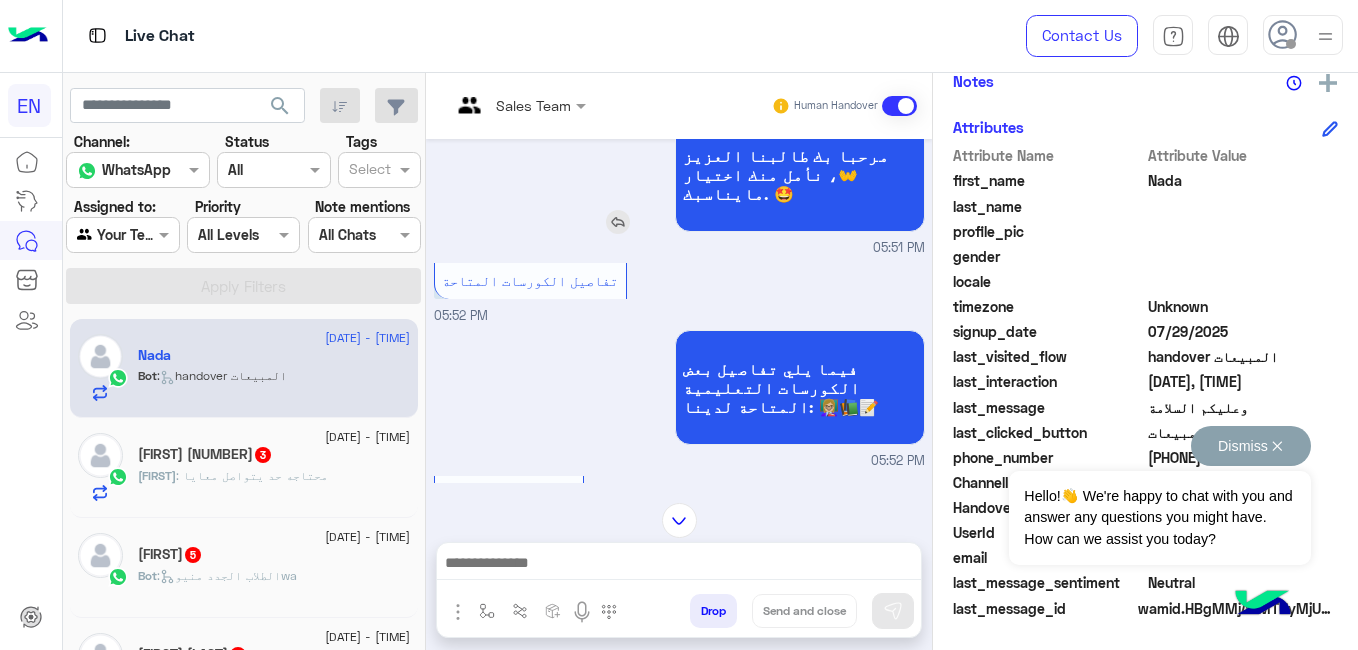 click on "Dismiss ✕" at bounding box center (1251, 446) 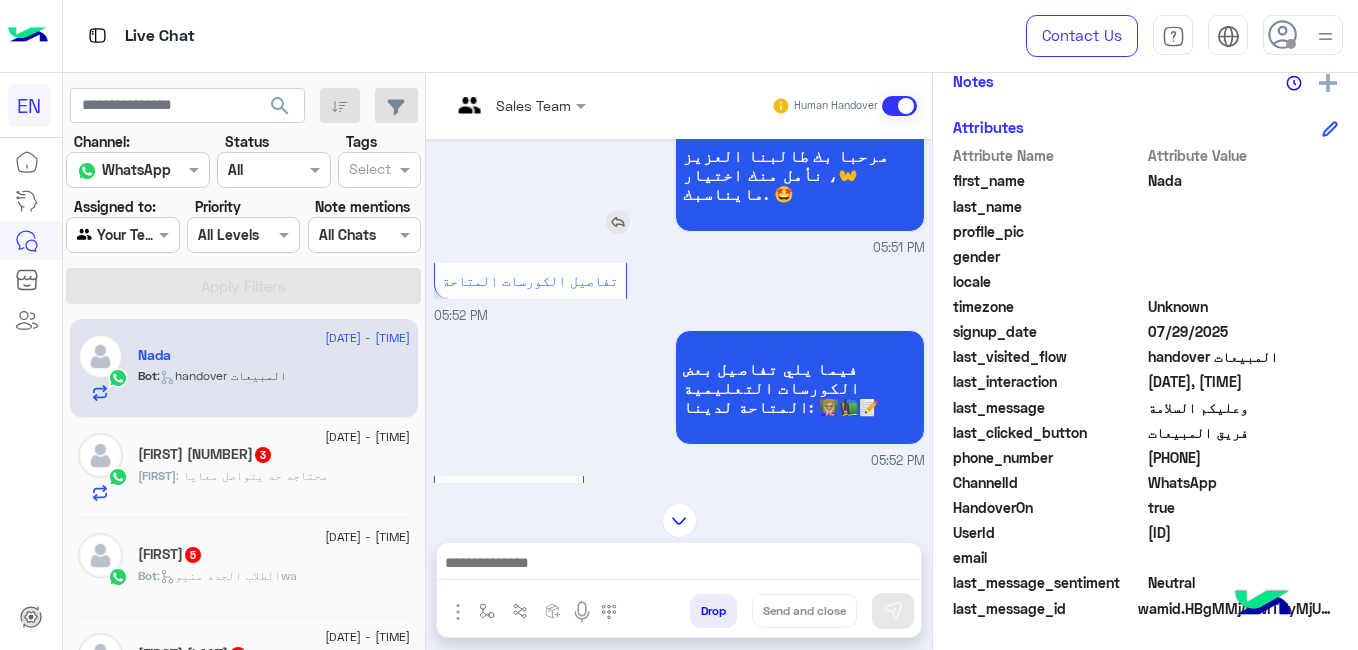 click on "[PHONE]" 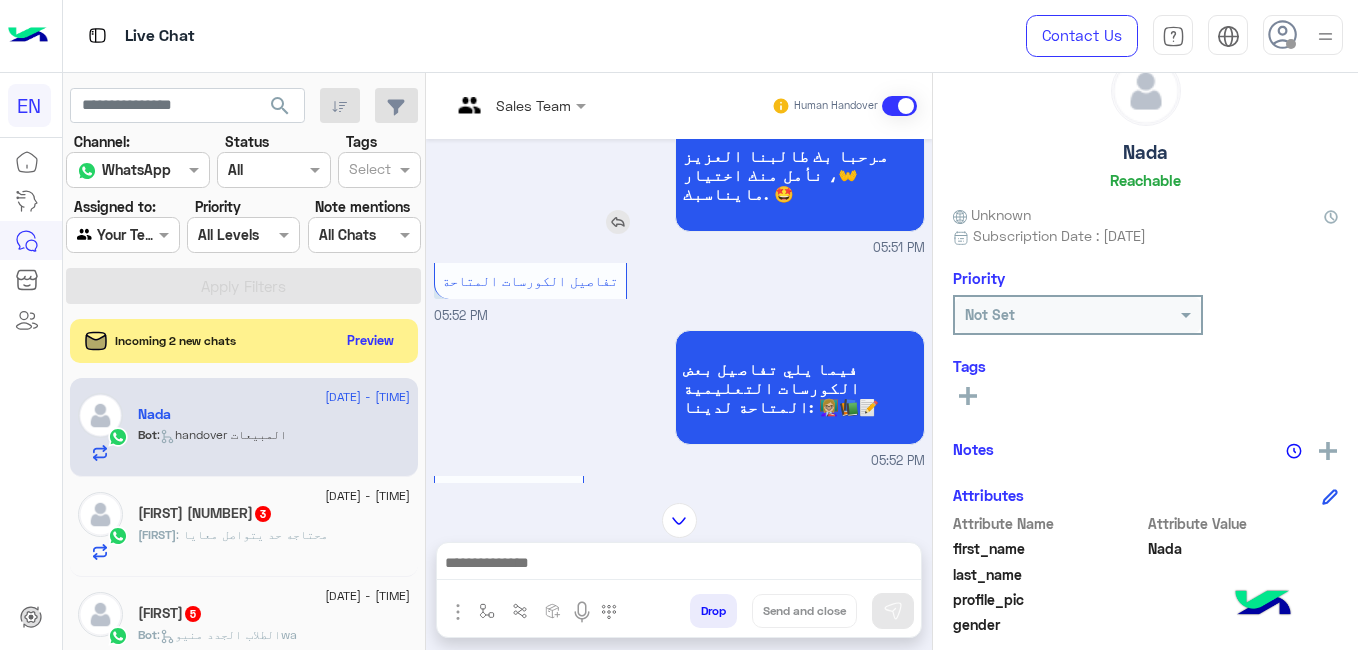 scroll, scrollTop: 28, scrollLeft: 0, axis: vertical 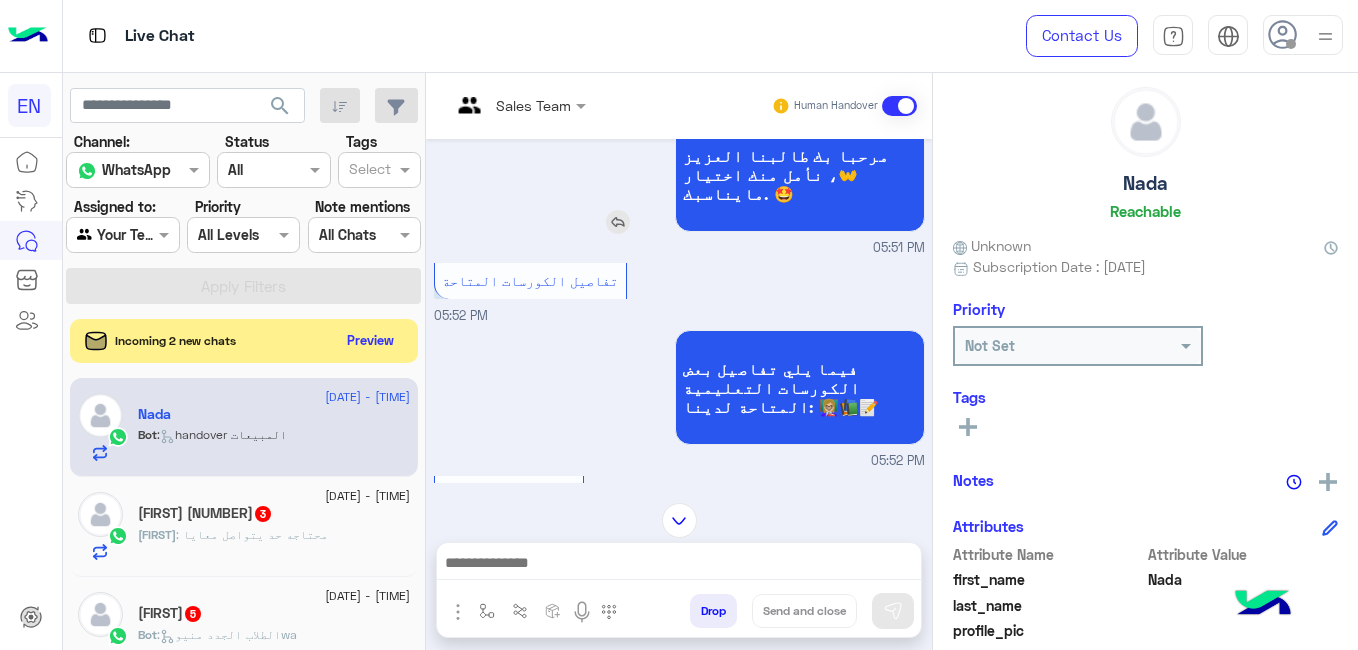 click 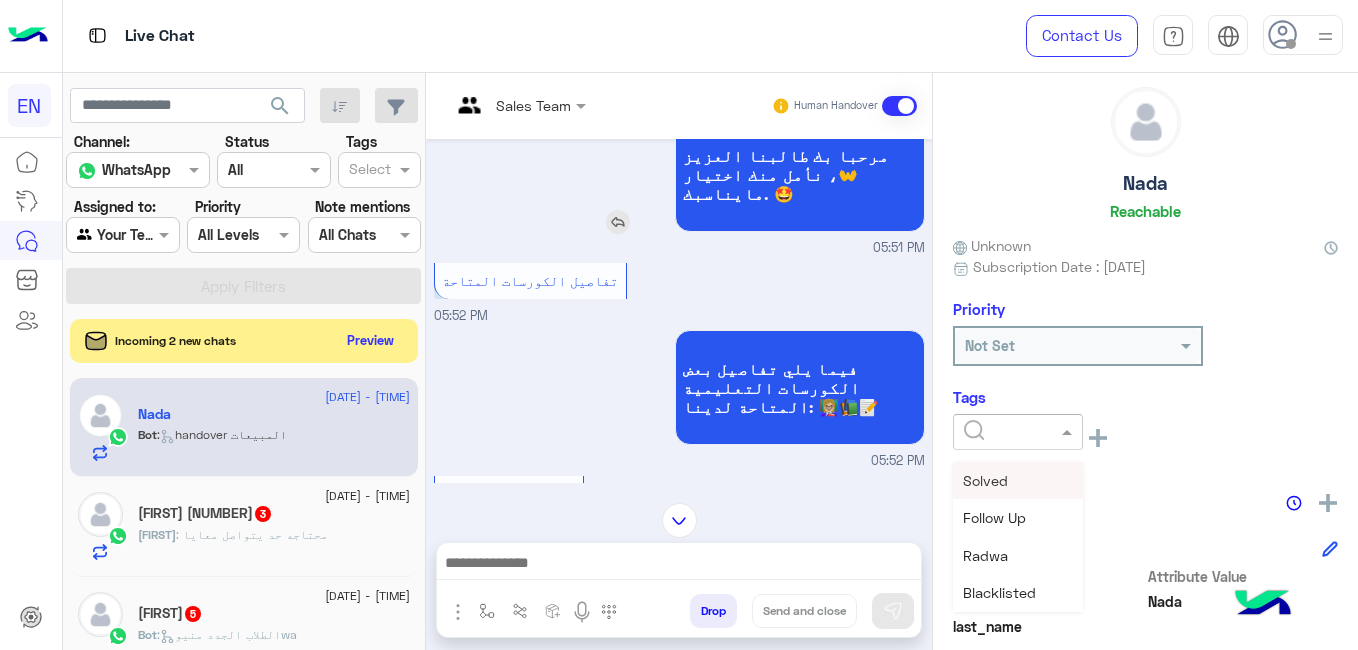 click 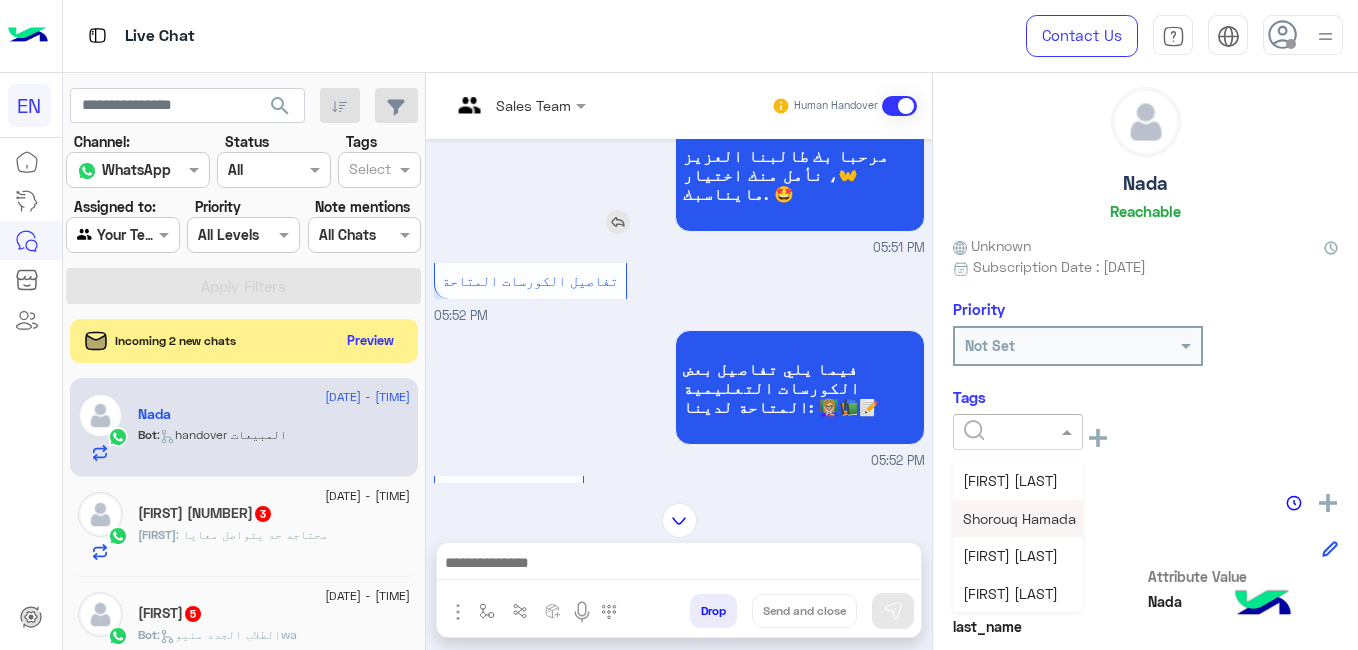 click on "Shorouq Hamada" at bounding box center [1019, 518] 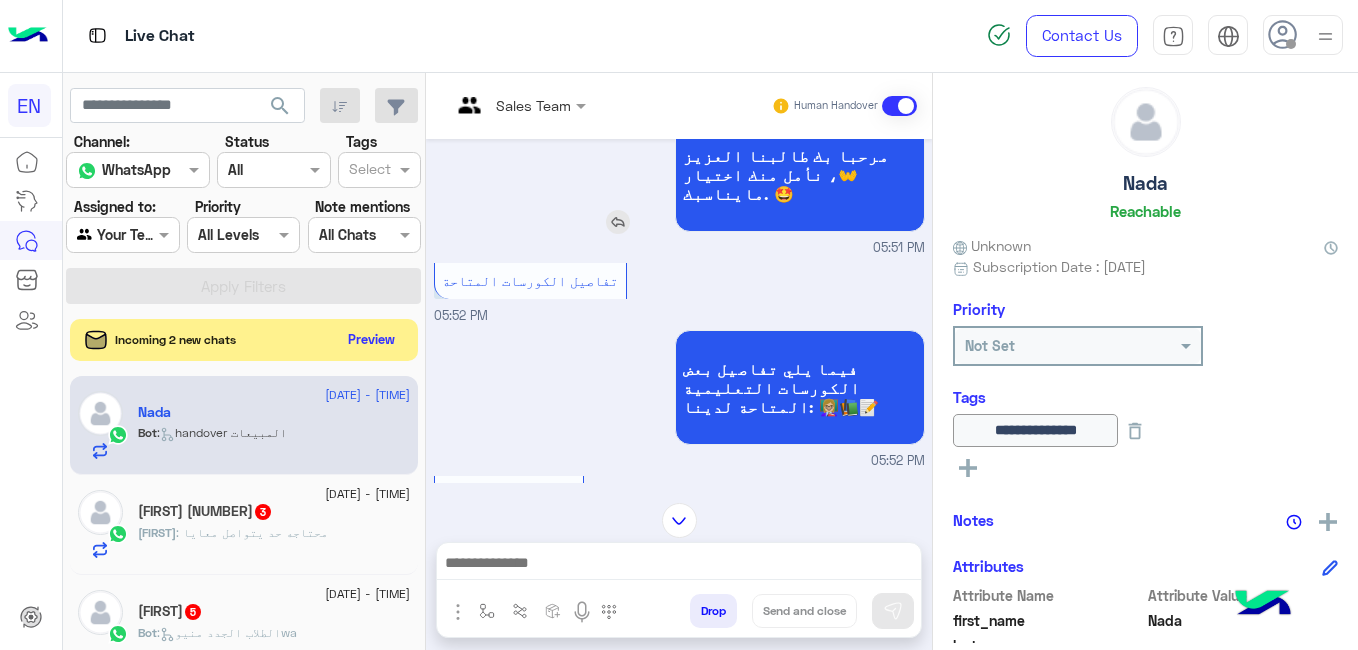 click on "Preview" 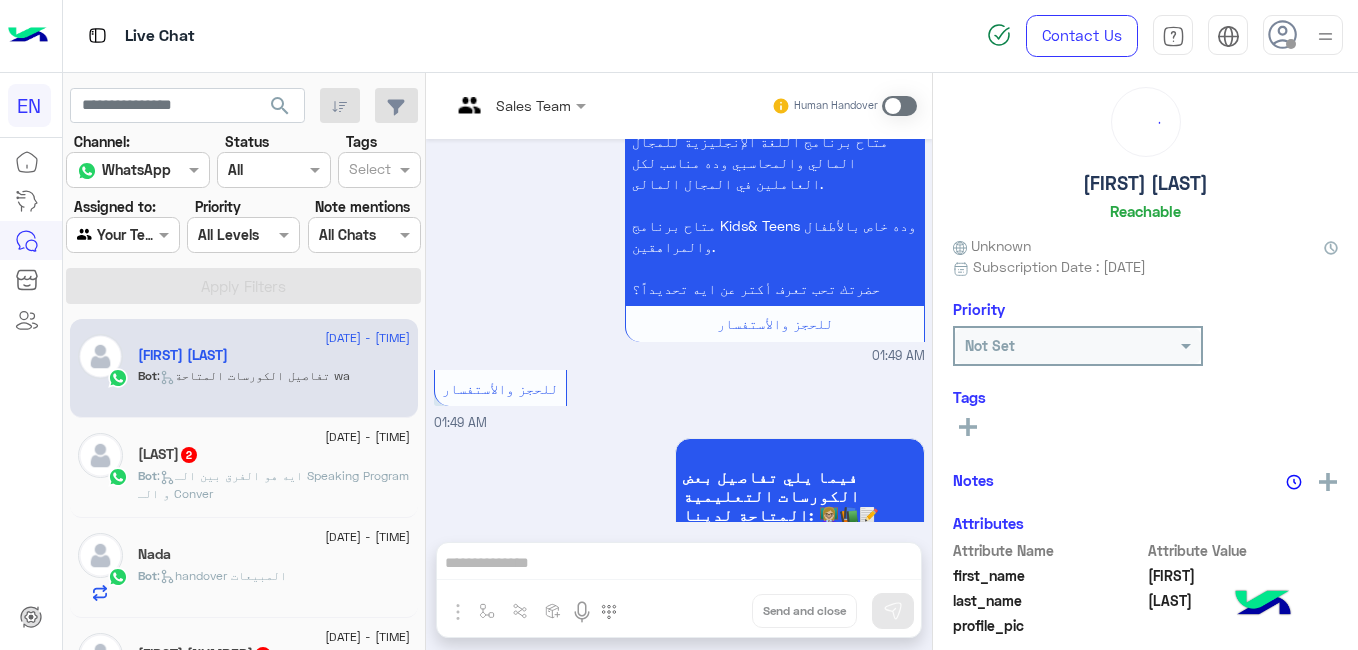 scroll, scrollTop: 1884, scrollLeft: 0, axis: vertical 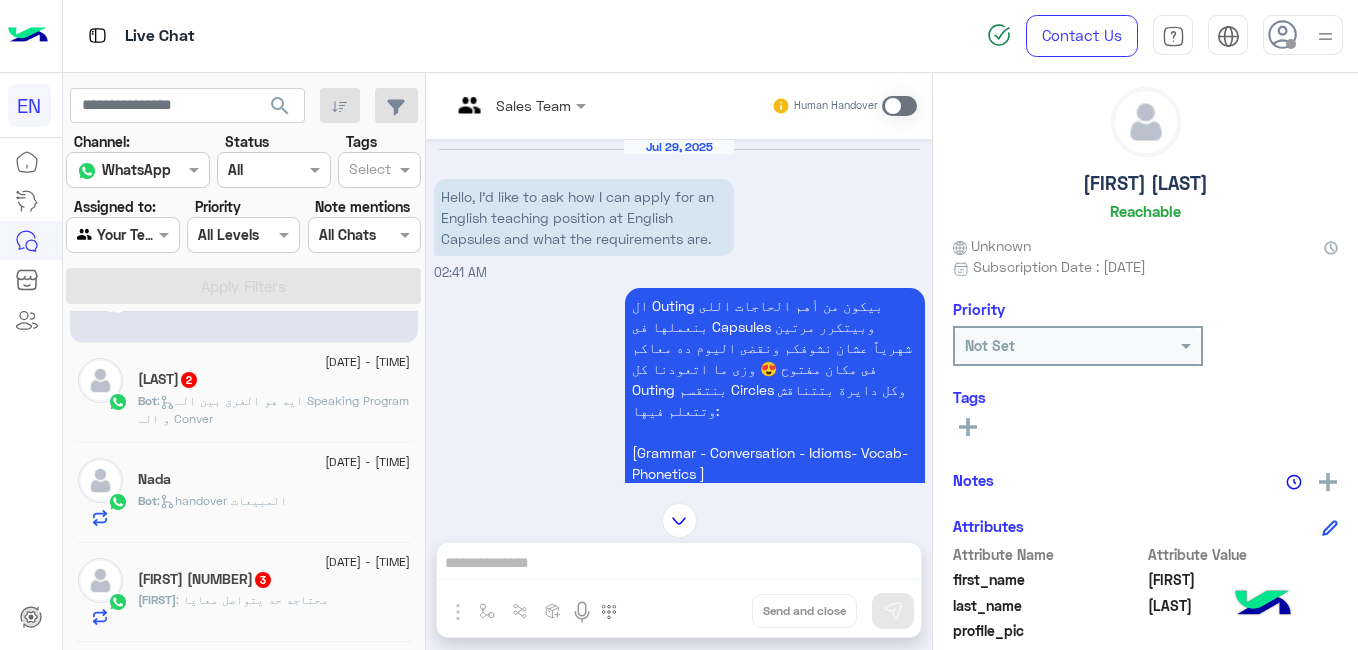click on ": محتاجه حد يتواصل معايا" 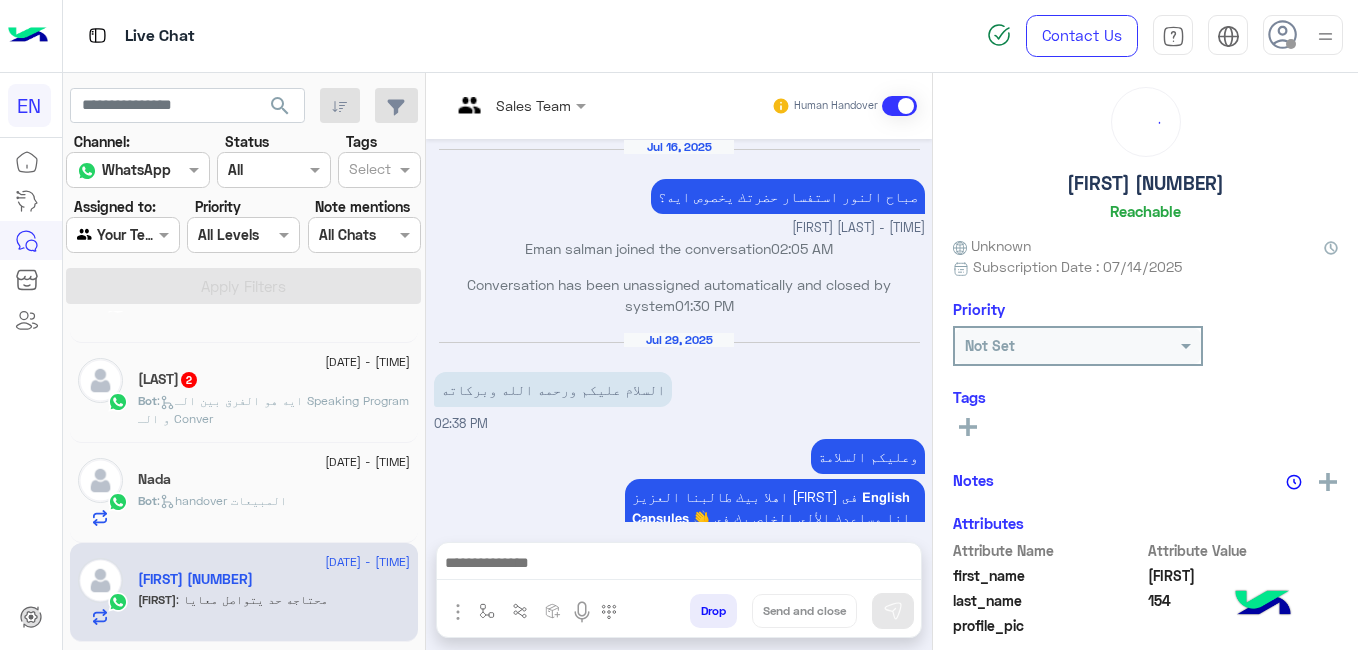 scroll, scrollTop: 470, scrollLeft: 0, axis: vertical 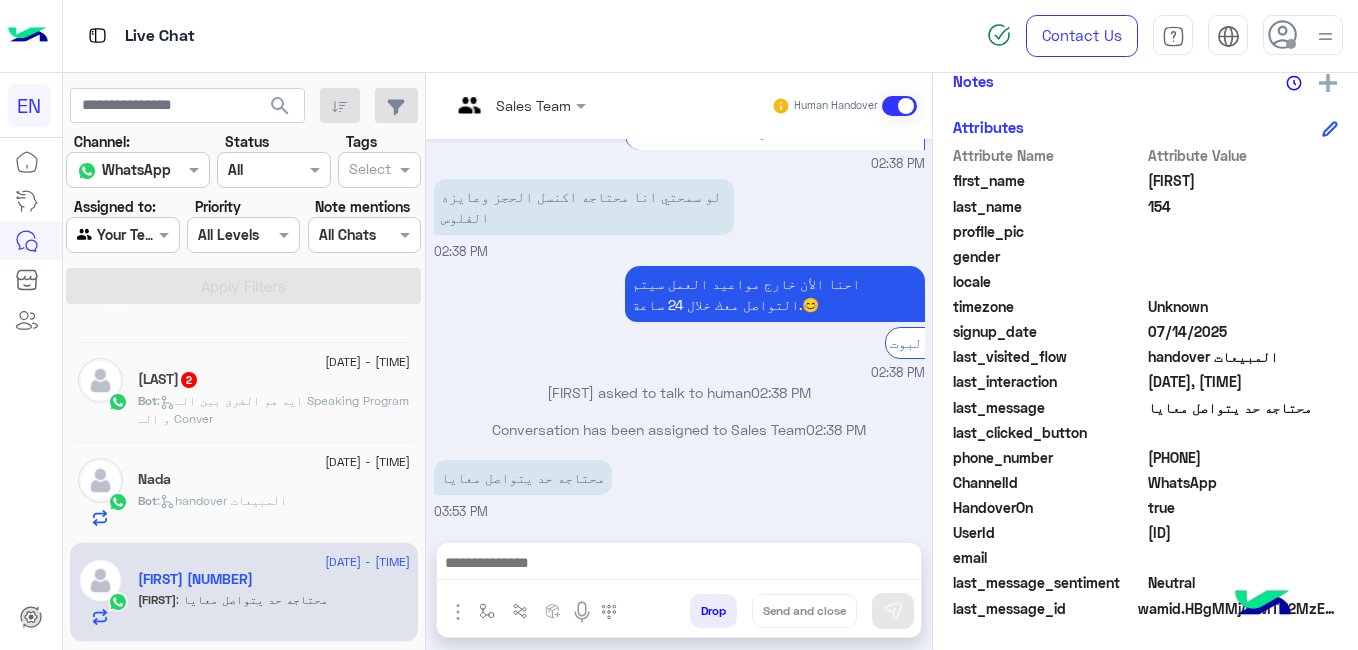 click on "[PHONE]" 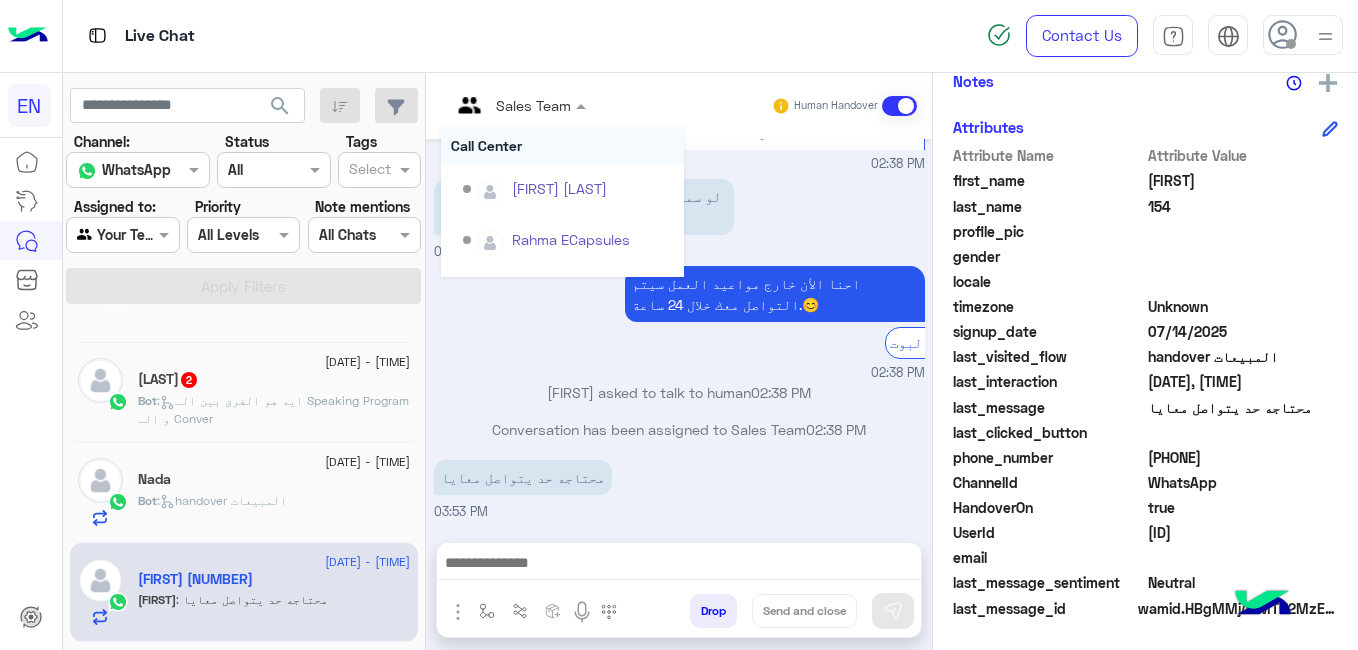 click at bounding box center (583, 105) 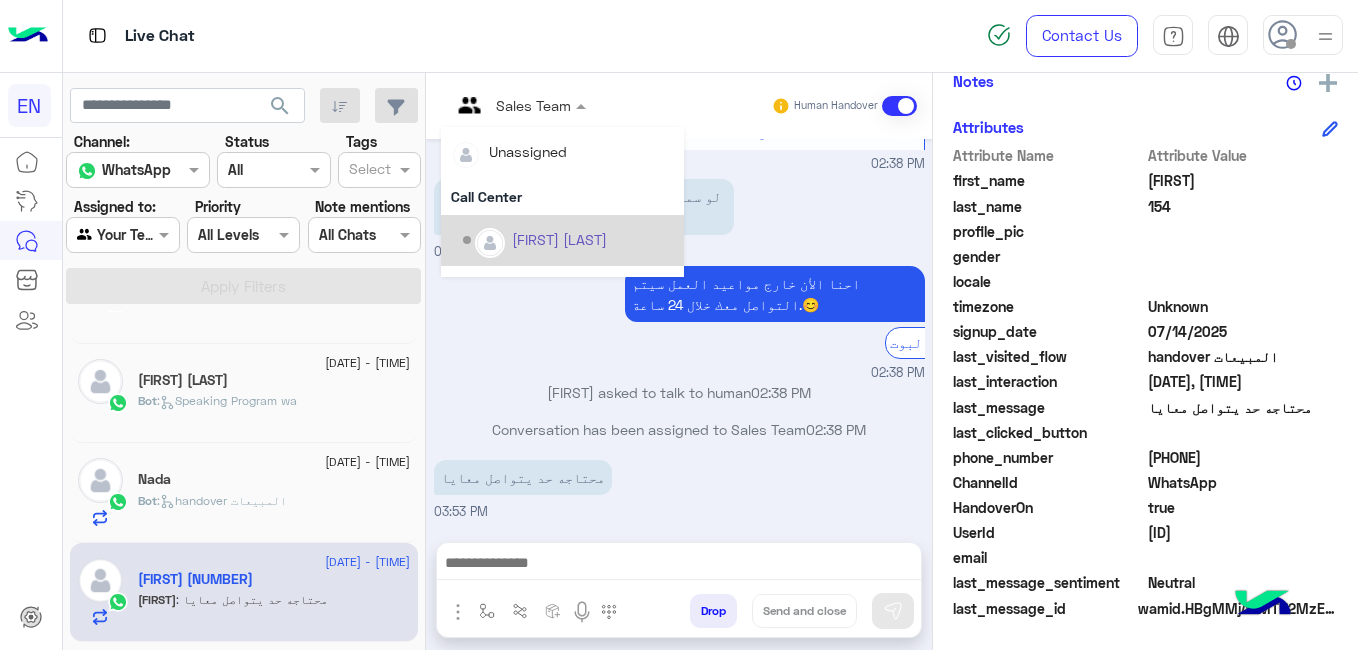click on "[FIRST] [LAST]" at bounding box center (559, 239) 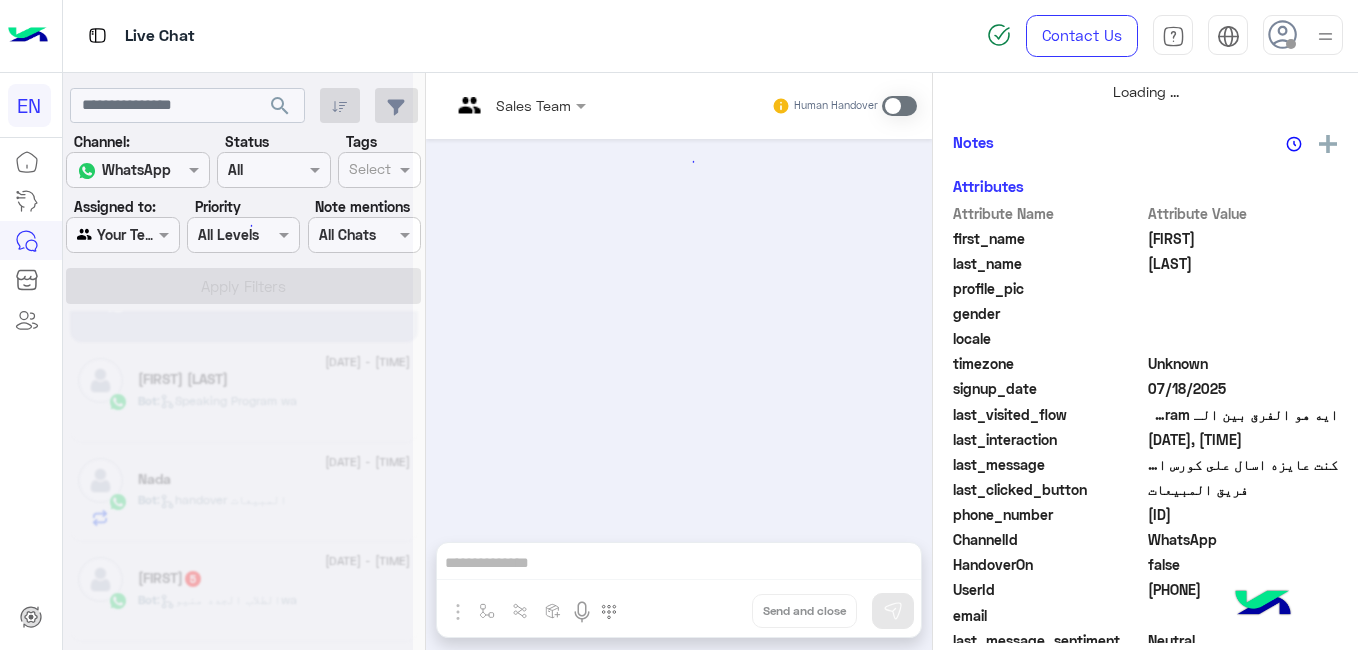 scroll, scrollTop: 484, scrollLeft: 0, axis: vertical 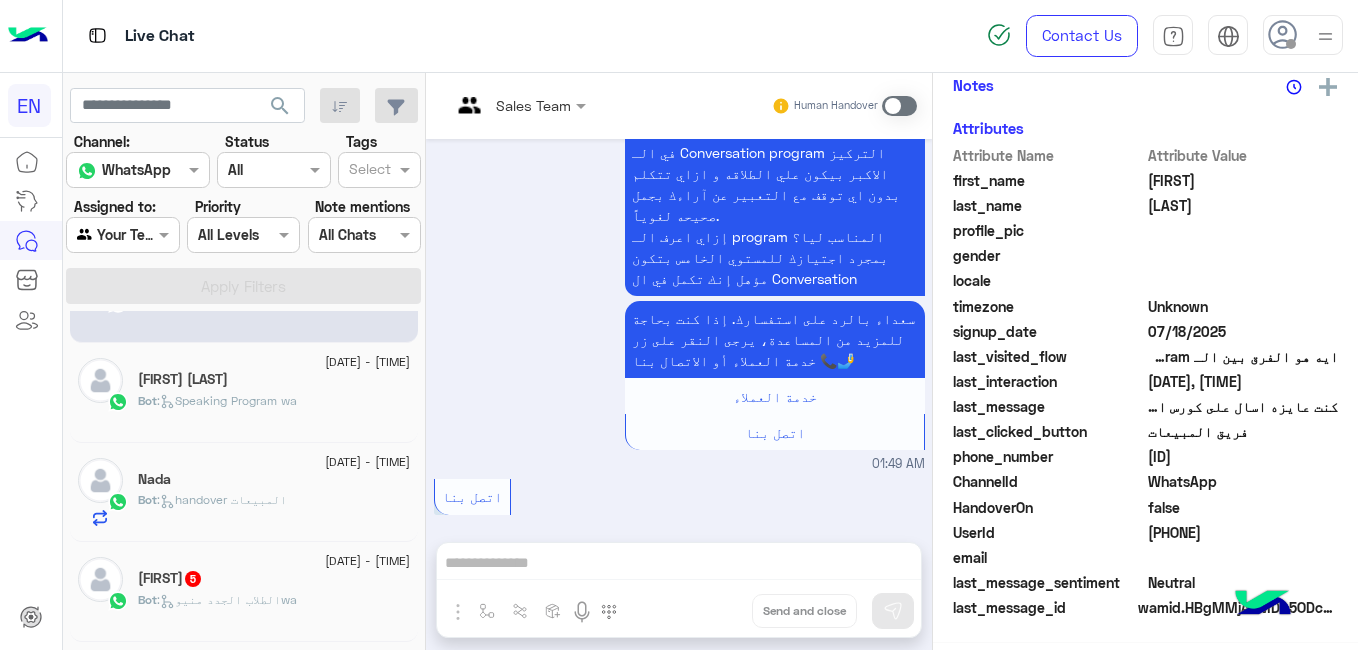 click on "[DATE] - [TIME] [FIRST] [LAST] Bot : Default reply [DATE] - [TIME] [FIRST] [LAST] Bot : Speaking Program wa [DATE] - [TIME] [FIRST] Bot : handover المبيعات [DATE] - [TIME] [FIRST] [NUMBER] Bot : الطلاب الجدد منيوwa [DATE] - [TIME] [FIRST] [LAST] Bot : handover المبيعات [DATE] - [TIME] [FIRST] Bot : business wa [DATE] - [TIME] [FIRST] [NUMBER] [FIRST] : لو سمحت كنت عاوزه اعرف مواعيد مستوي fc [DATE] - [TIME] [FIRST] [LAST] Bot : conversation english wa [DATE] - [TIME] [LAST] Bot : عناوين الفروع [DATE] - [TIME] [FIRST] [LAST] Bot : انا كنت level FC ونجحت وعايز اعرف مواعيد level 1 ايه المتاحه وهبدا ء امتي [DATE] - [TIME] [FIRST] Bot : اتواصل مع مين [DATE] - [TIME] [LAST] Bot : تفاصيل الكورسات المتاحة wa [DATE] - [TIME] Bot [NUMBER]" 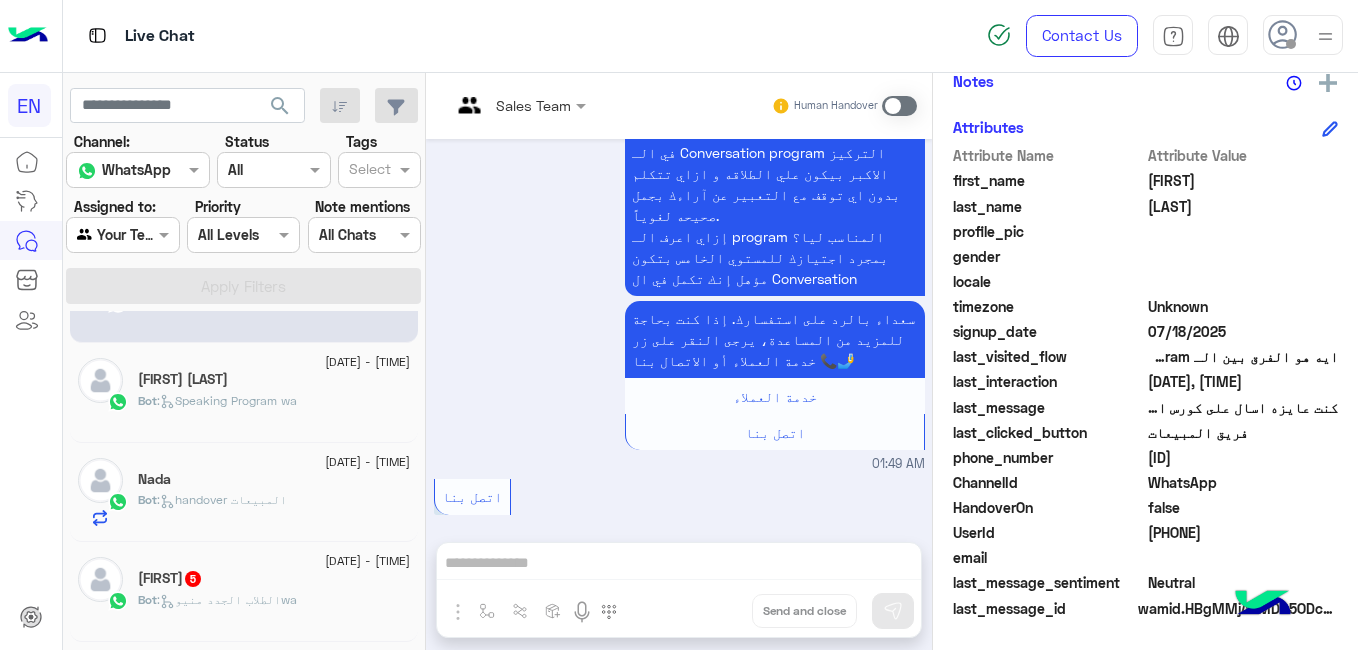 scroll, scrollTop: 0, scrollLeft: 0, axis: both 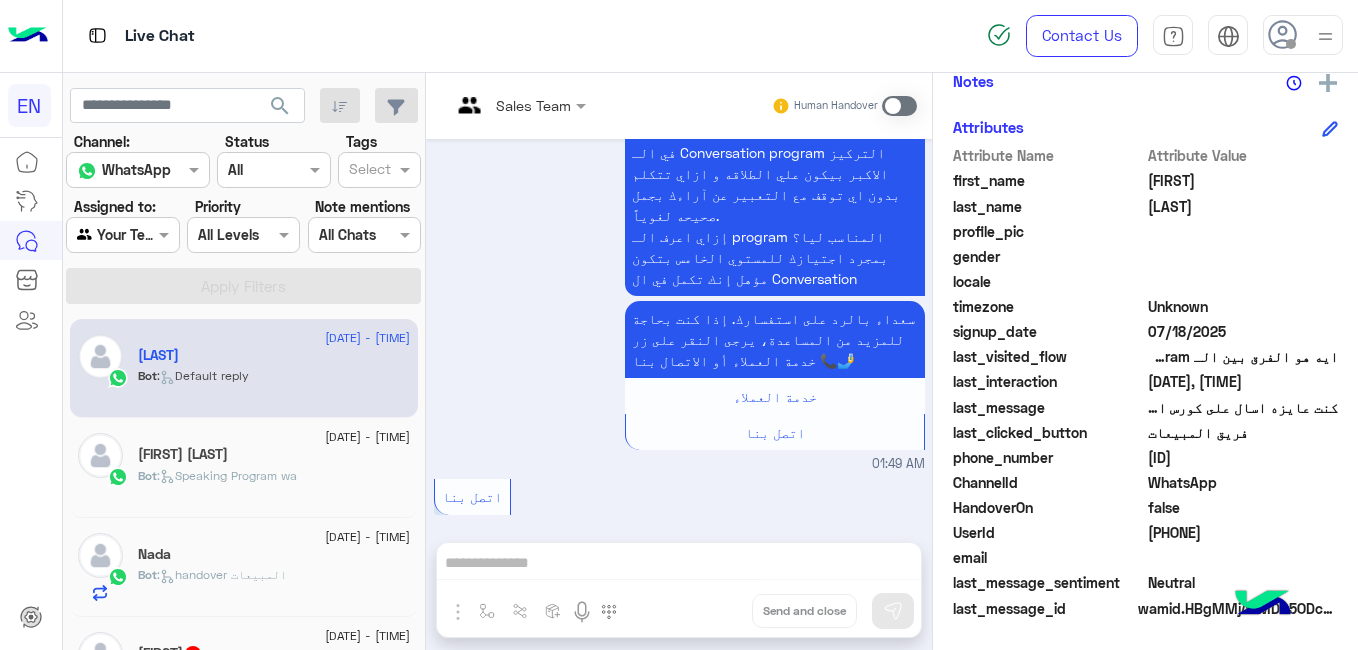 click on "[LAST]" 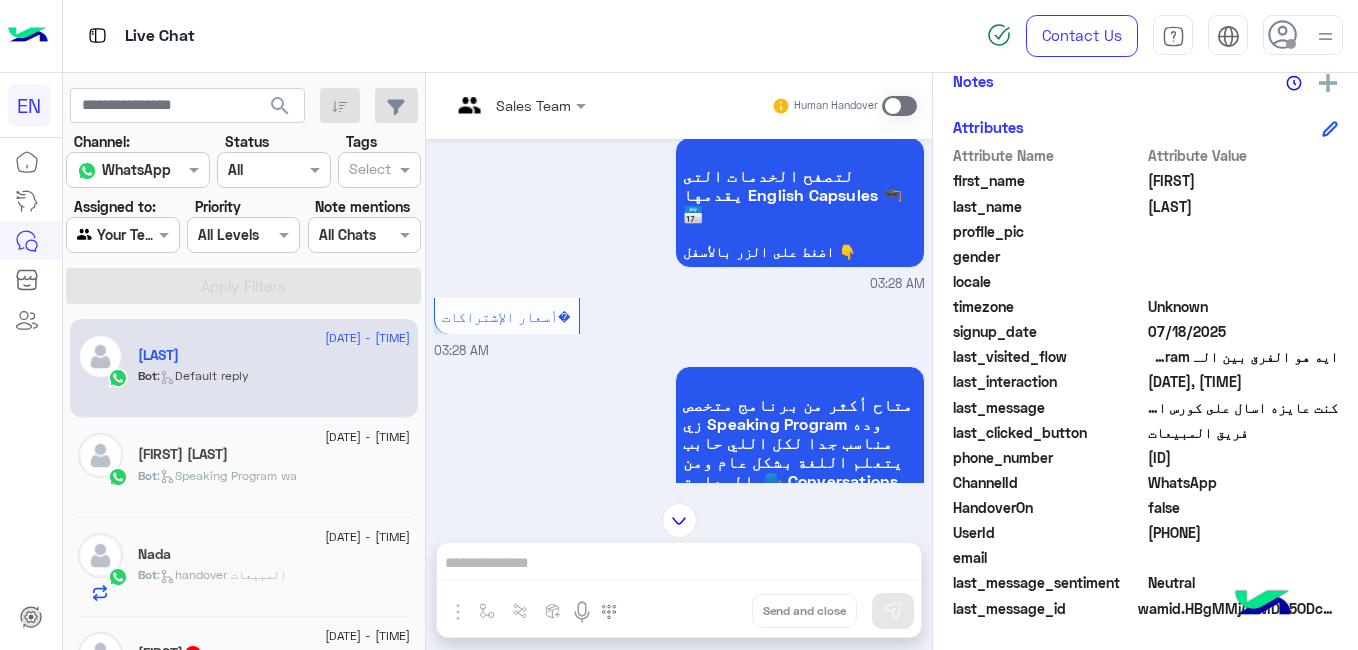 scroll, scrollTop: 3034, scrollLeft: 0, axis: vertical 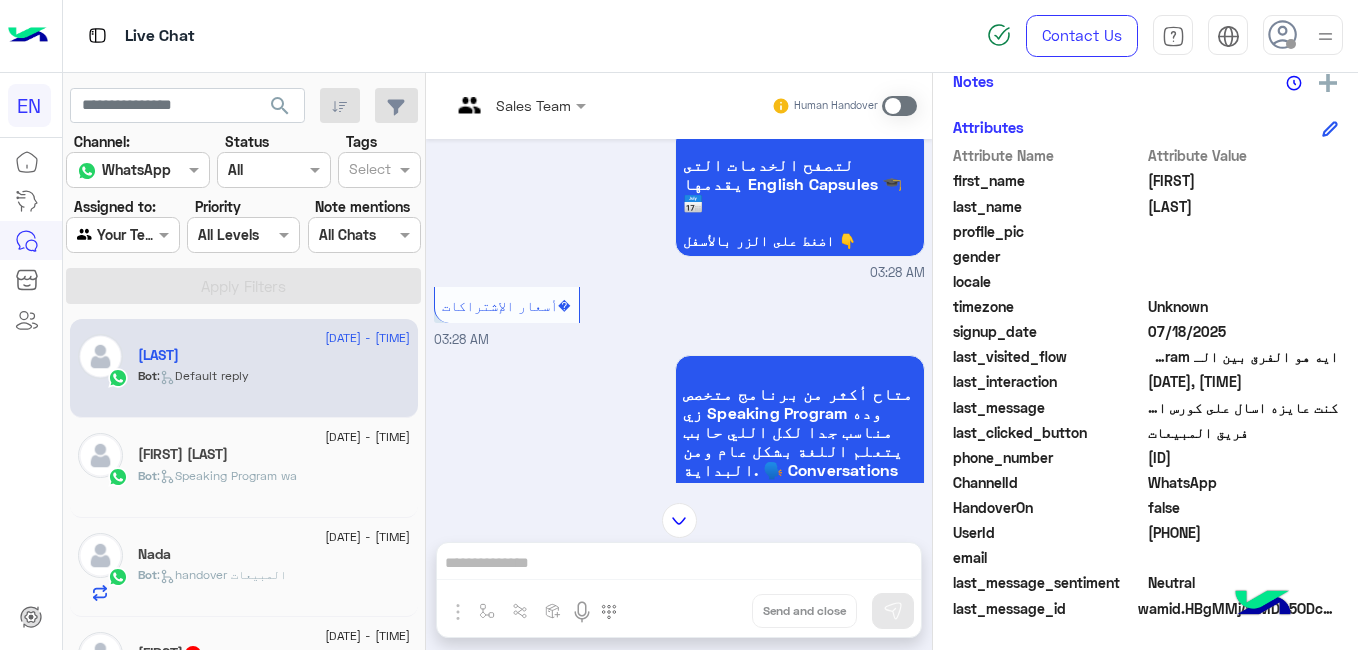 click on "[DATE] - [TIME]" 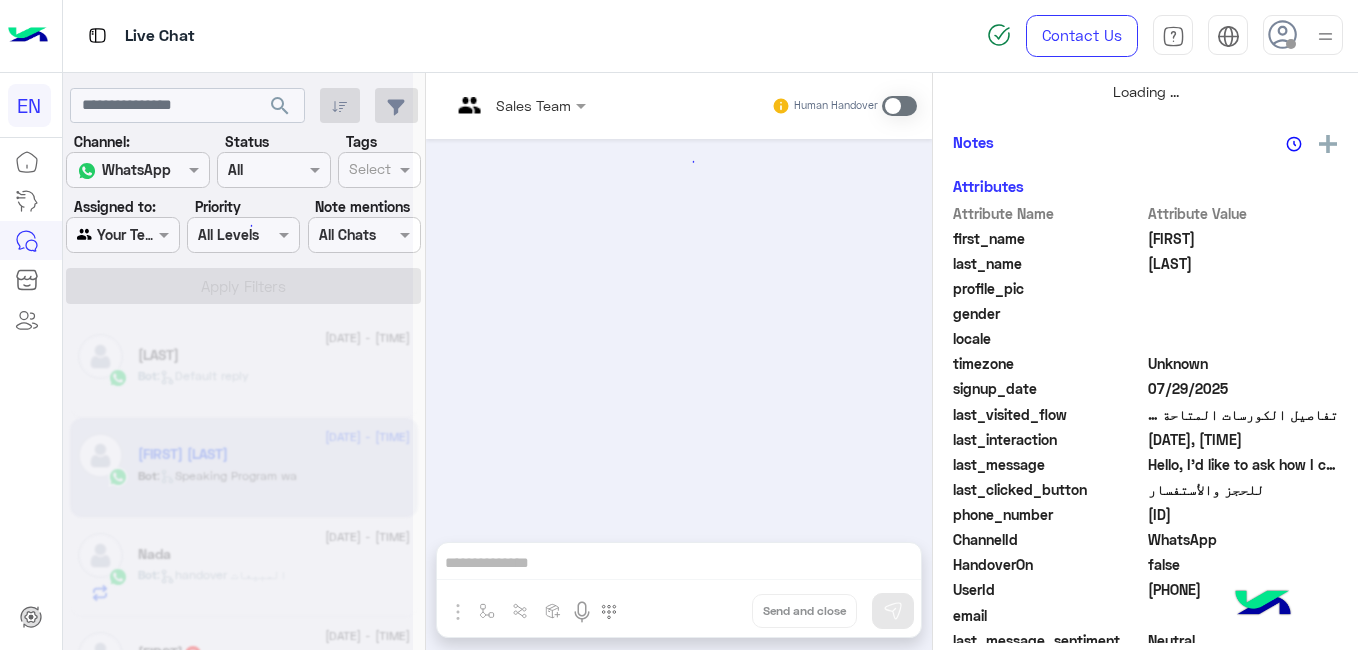 scroll, scrollTop: 484, scrollLeft: 0, axis: vertical 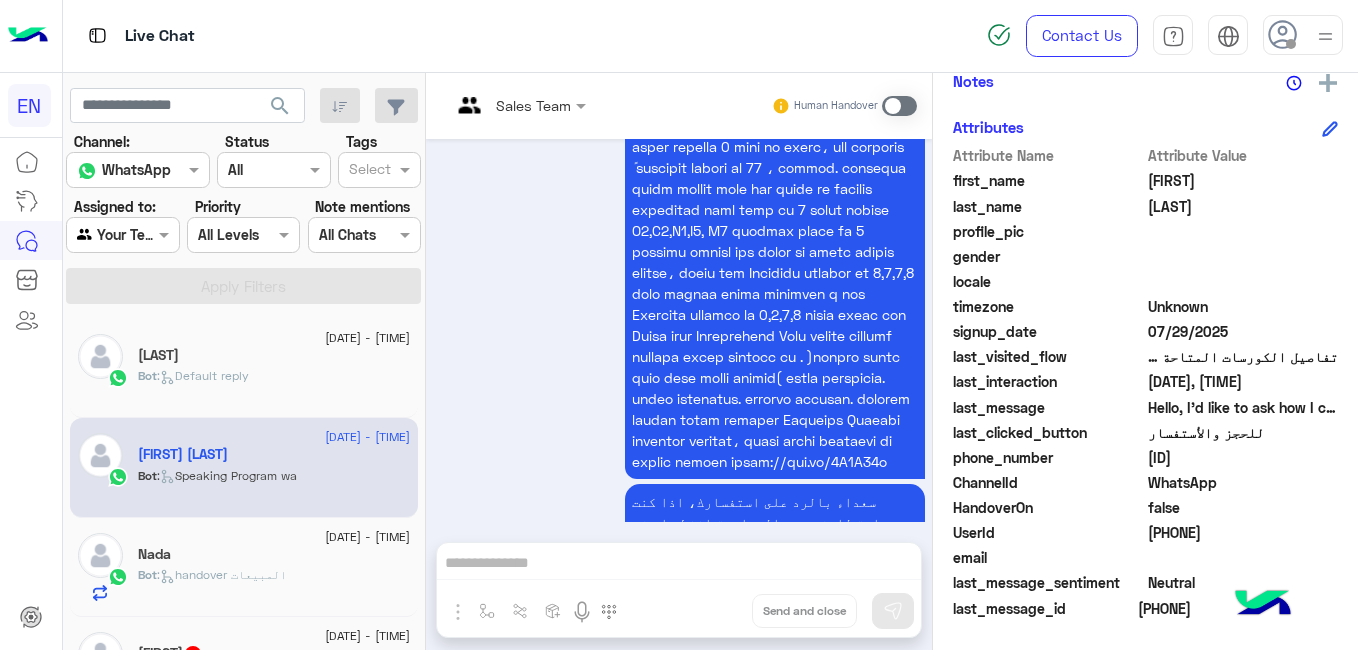 click on ":   handover المبيعات" 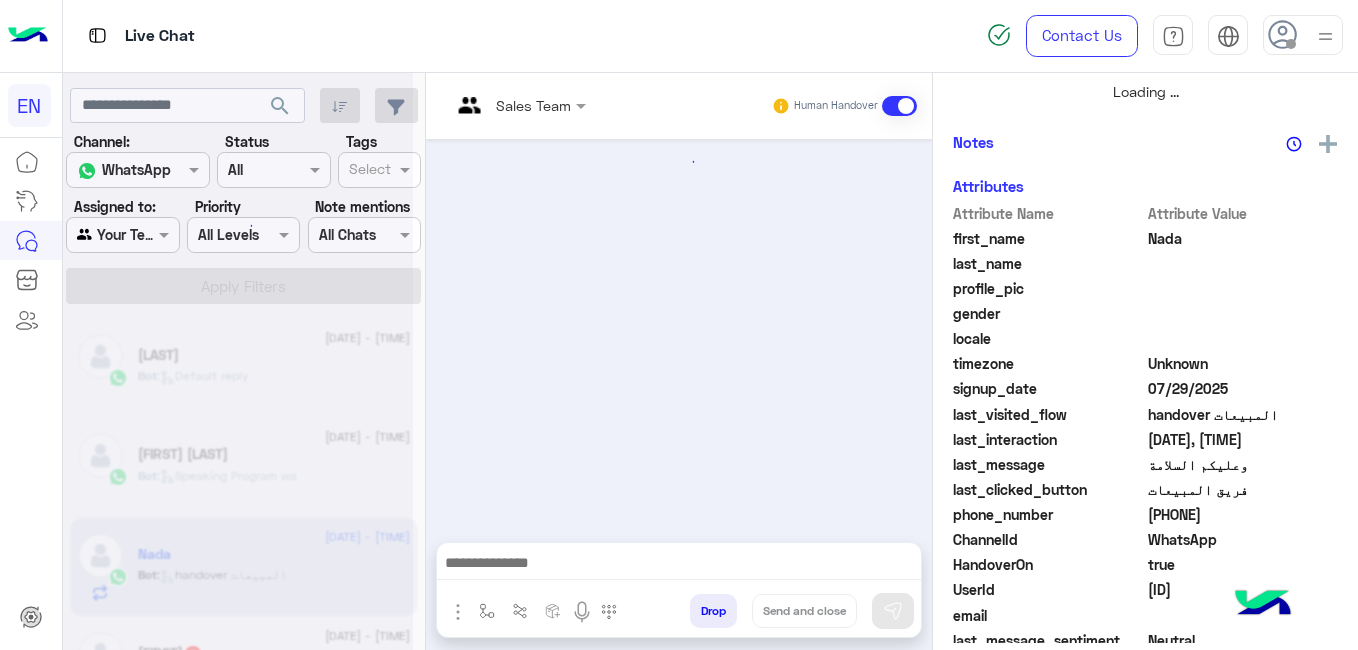 scroll, scrollTop: 484, scrollLeft: 0, axis: vertical 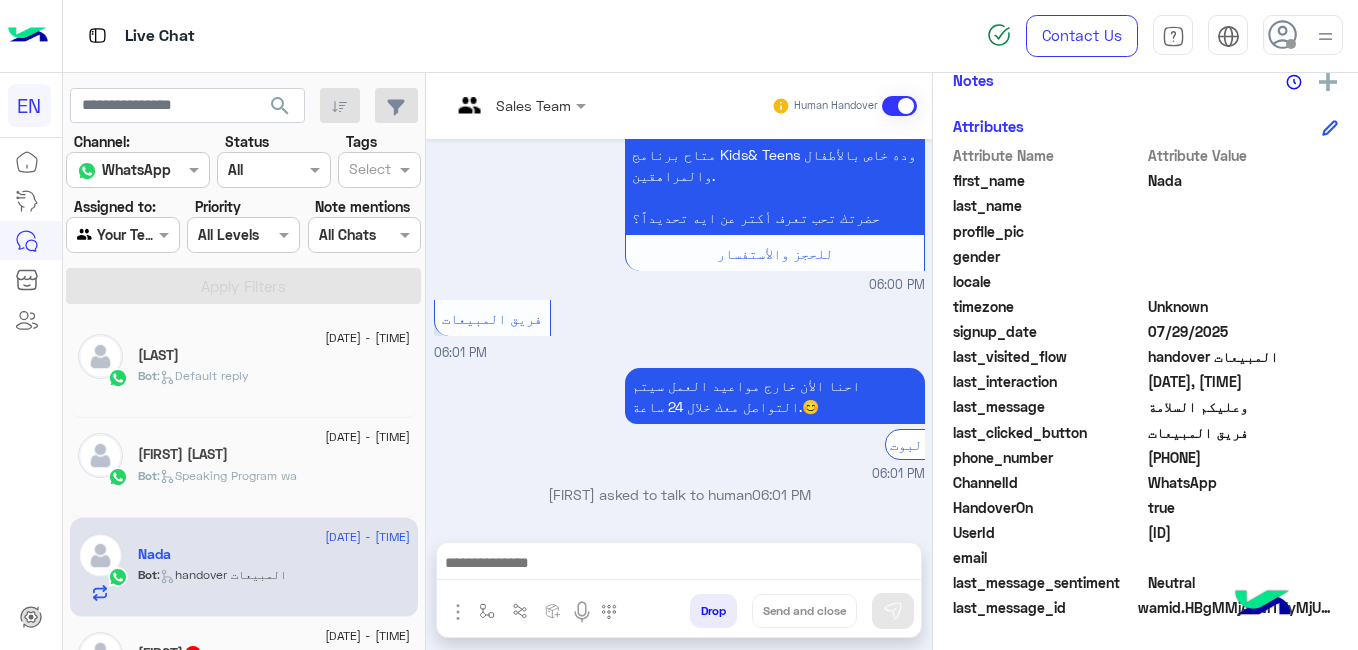 click on "[DATE] - [TIME]" 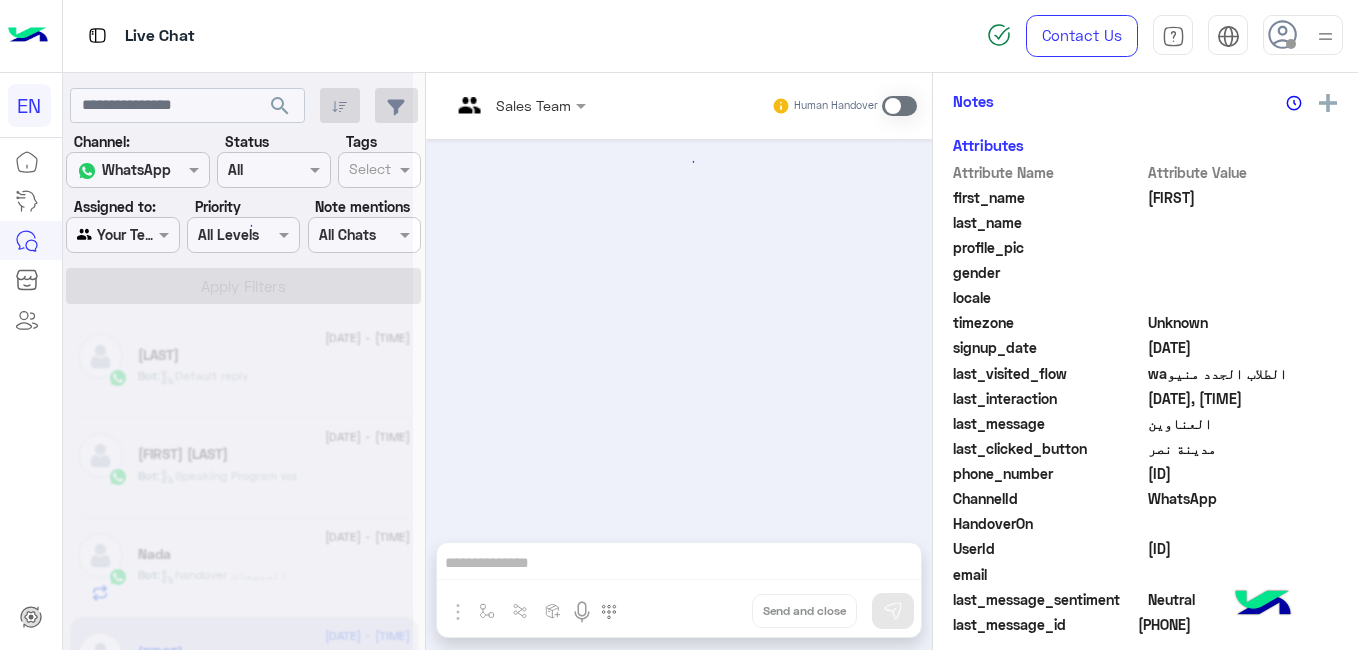 scroll, scrollTop: 484, scrollLeft: 0, axis: vertical 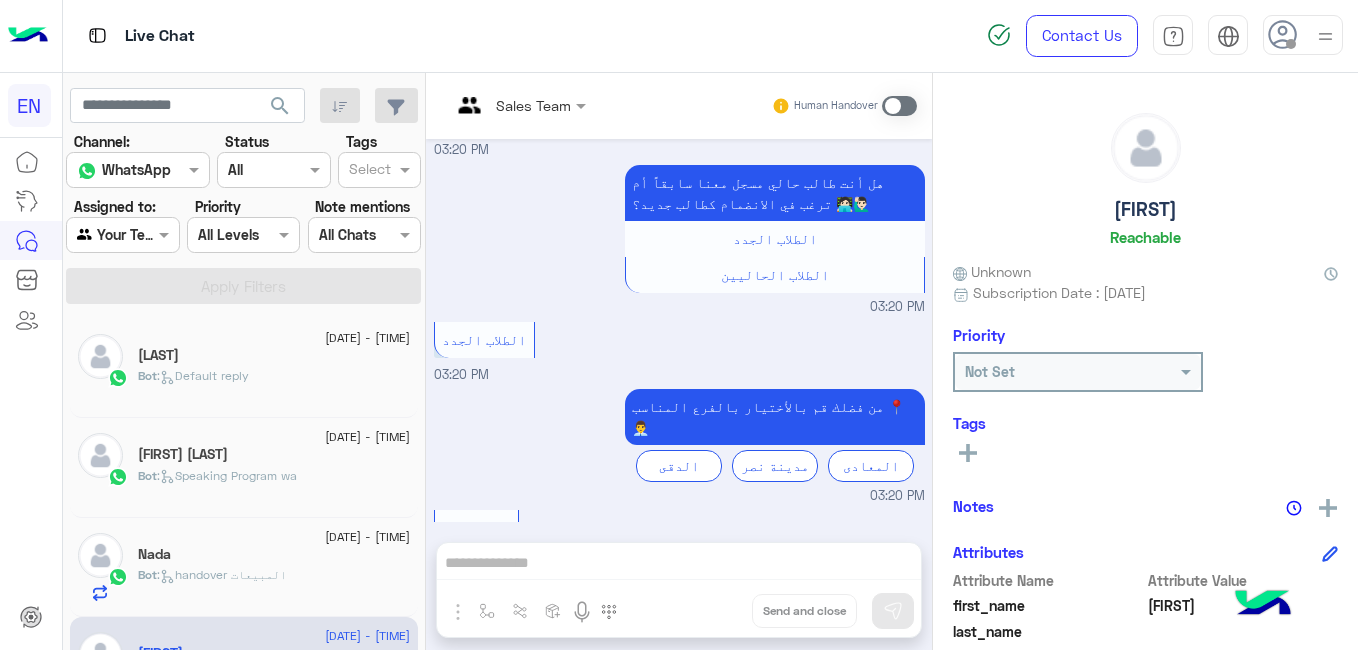 click on "[FIRST]" 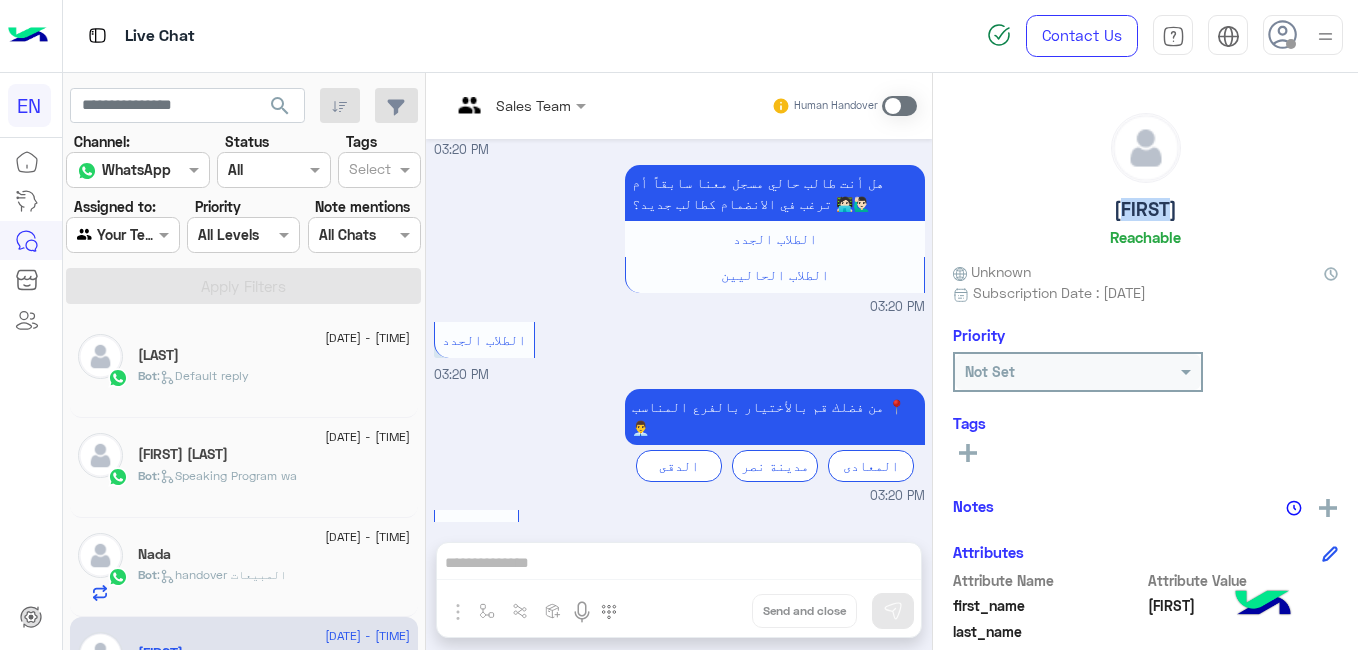 click on "[FIRST]" 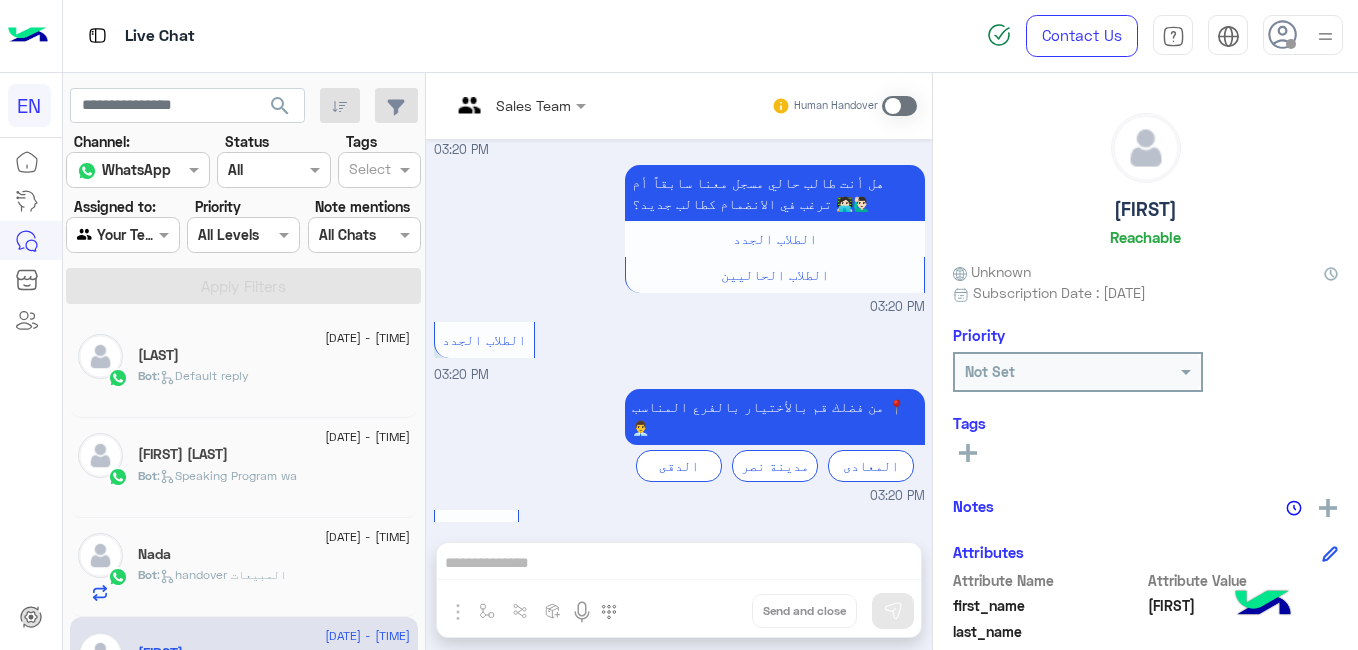 click on "See All" 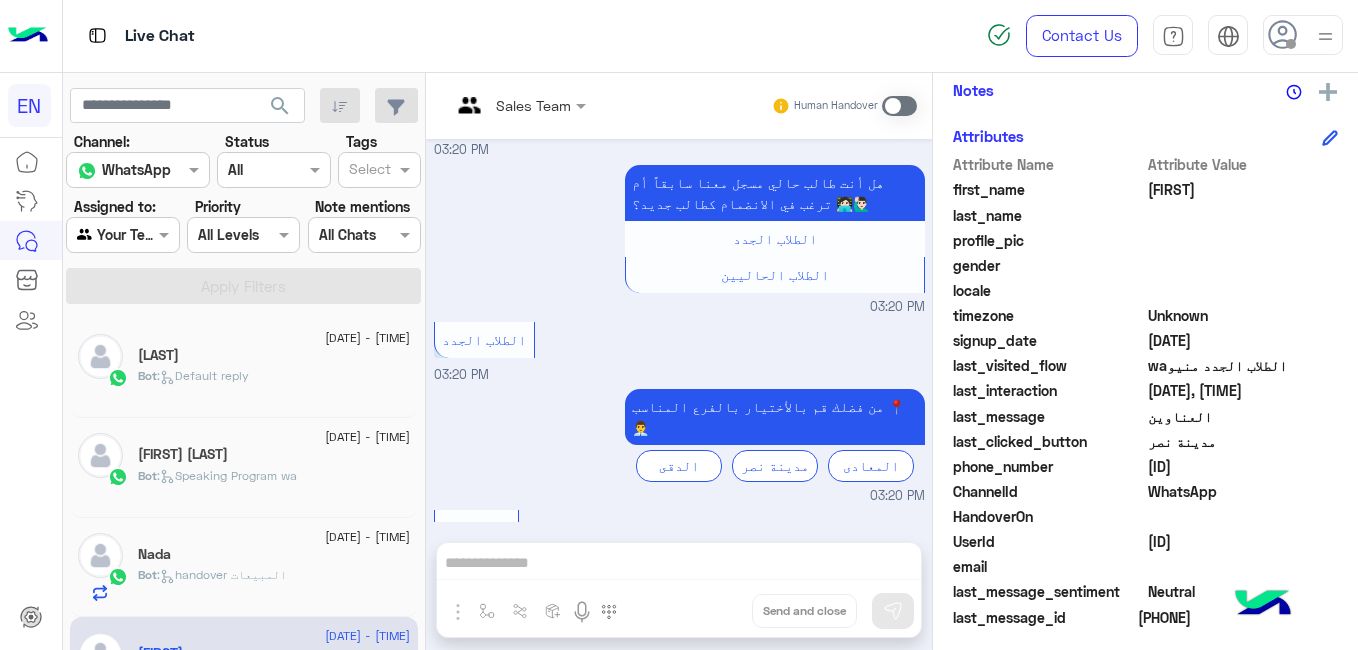scroll, scrollTop: 420, scrollLeft: 0, axis: vertical 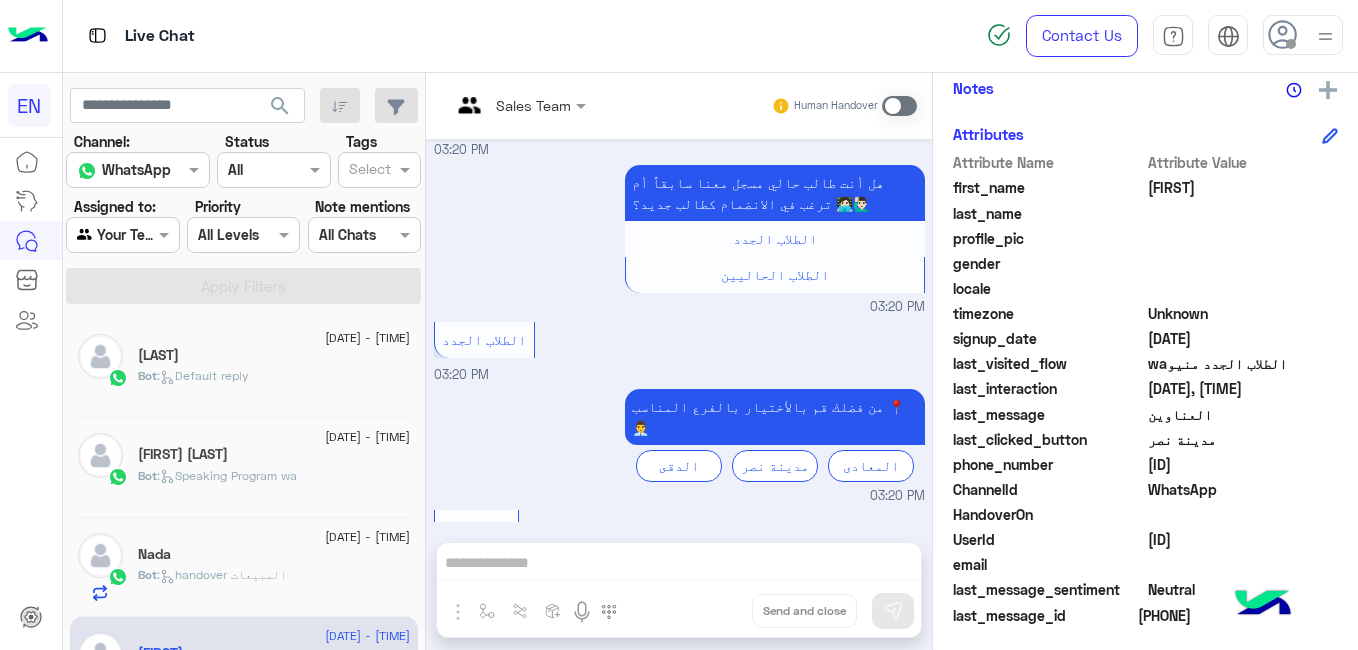 click on "[ID]" 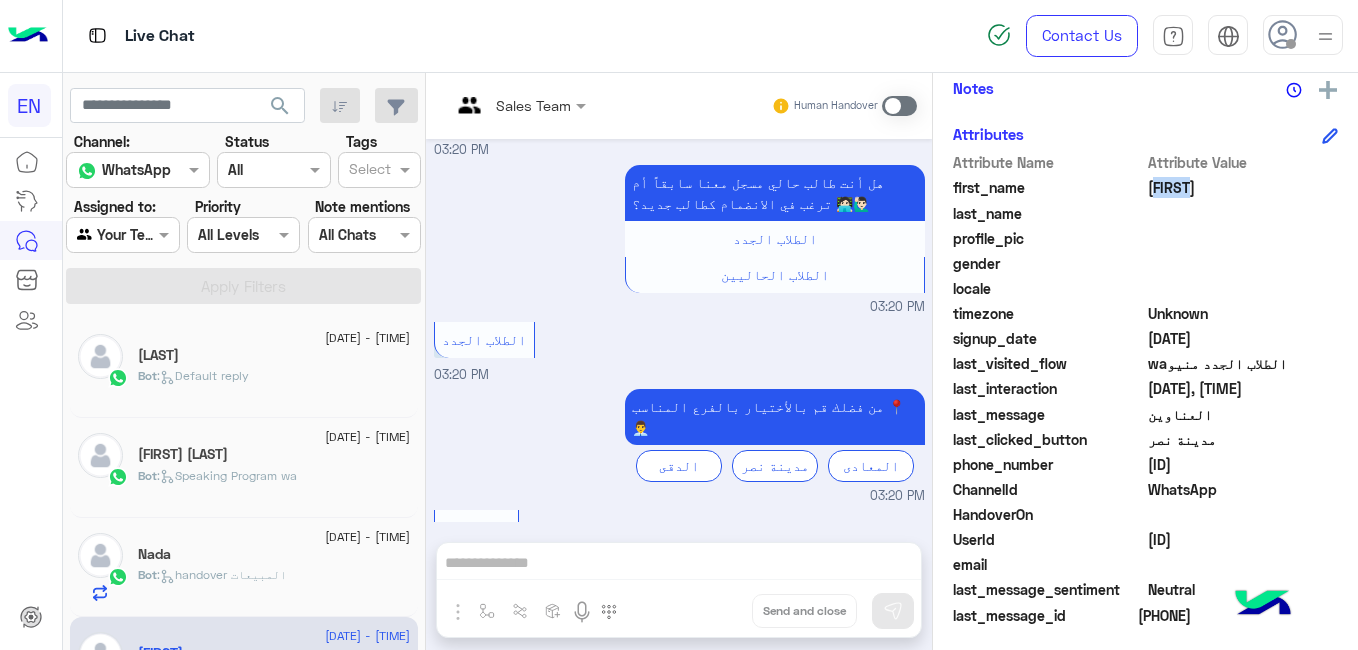 click on "[FIRST]" 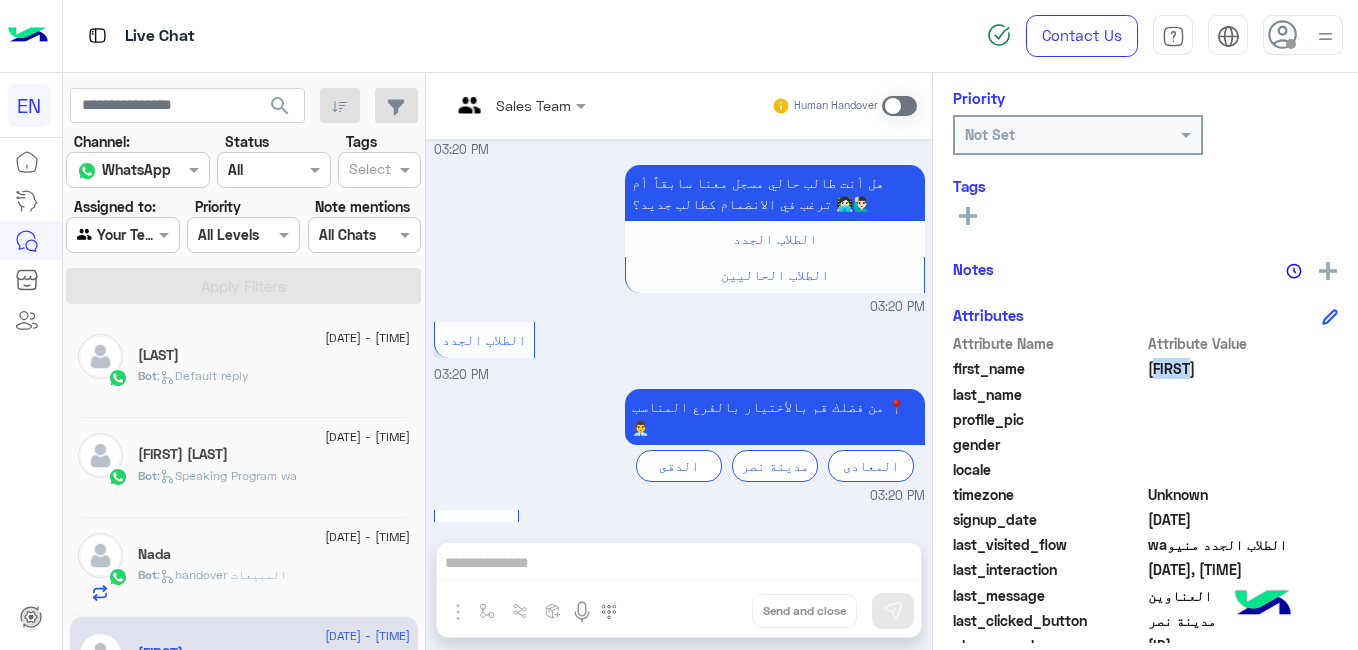 click 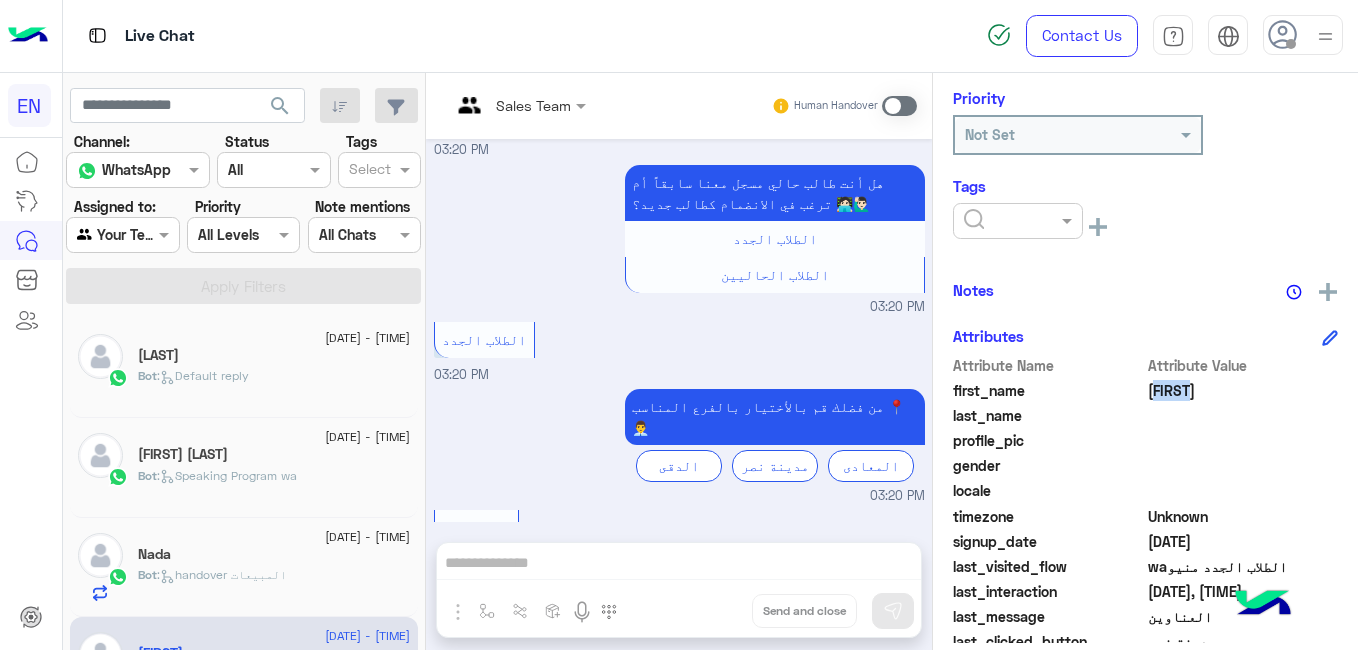 click 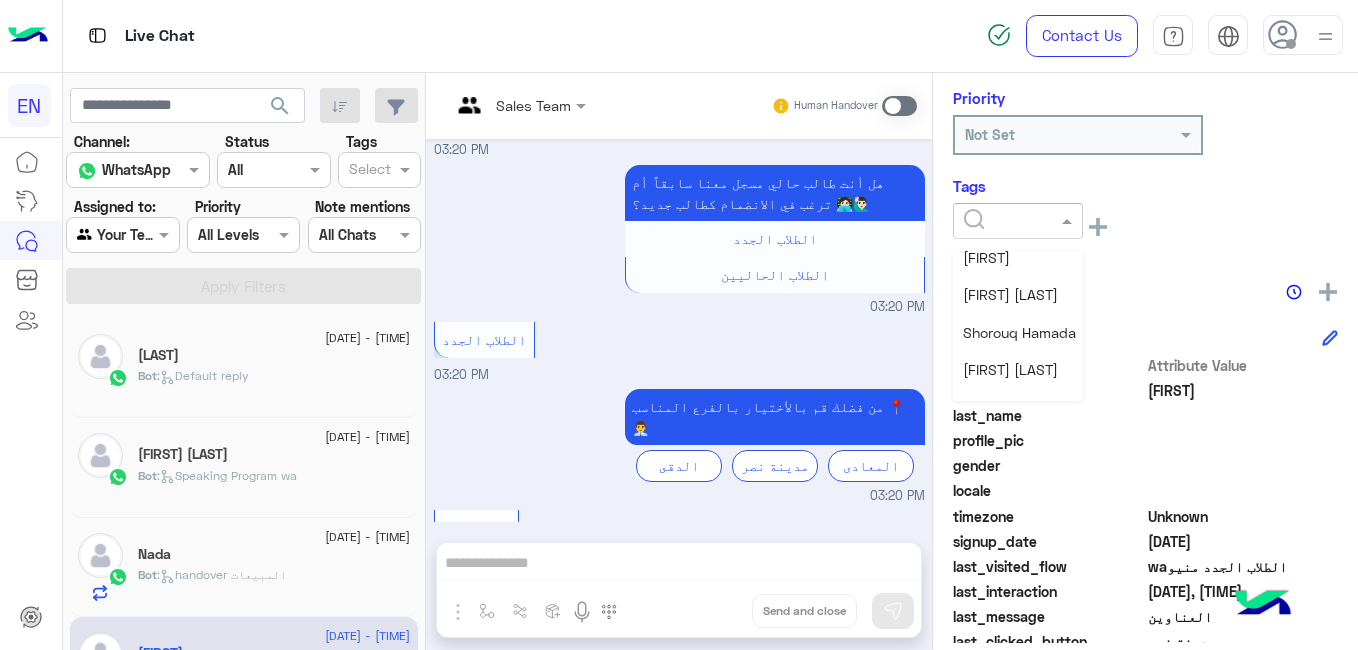 scroll, scrollTop: 242, scrollLeft: 0, axis: vertical 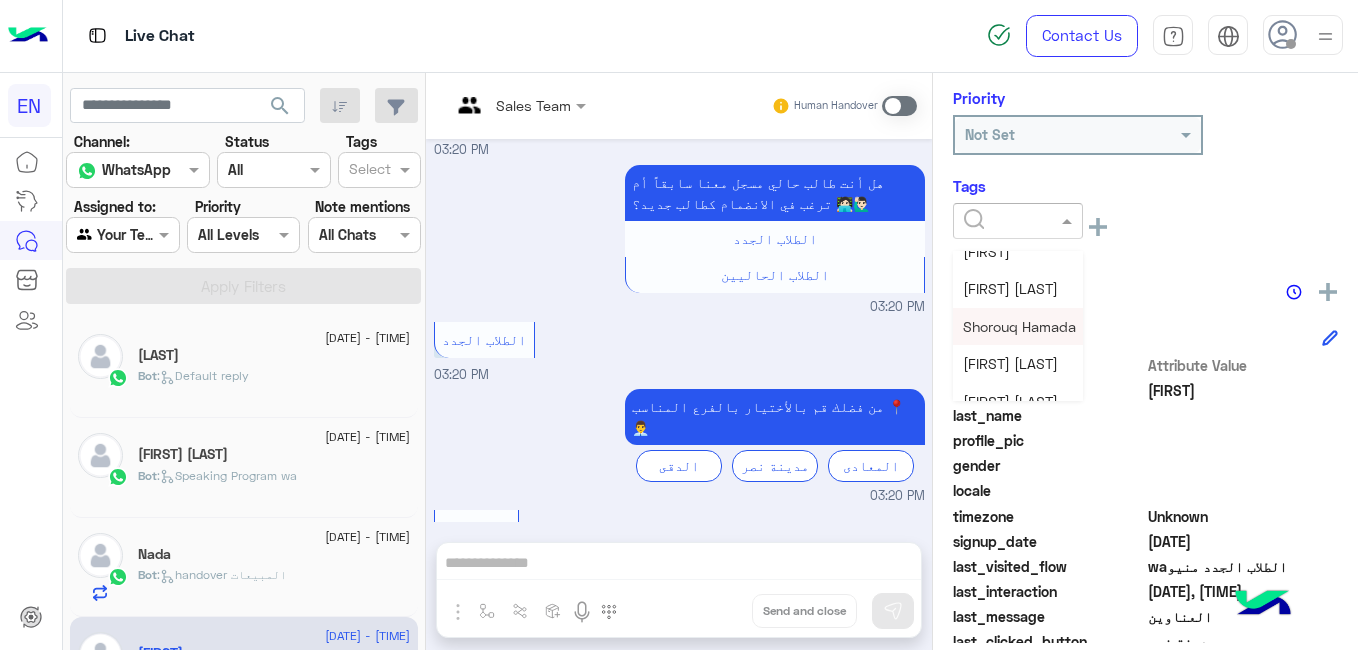 click on "Shorouq Hamada" at bounding box center (1019, 326) 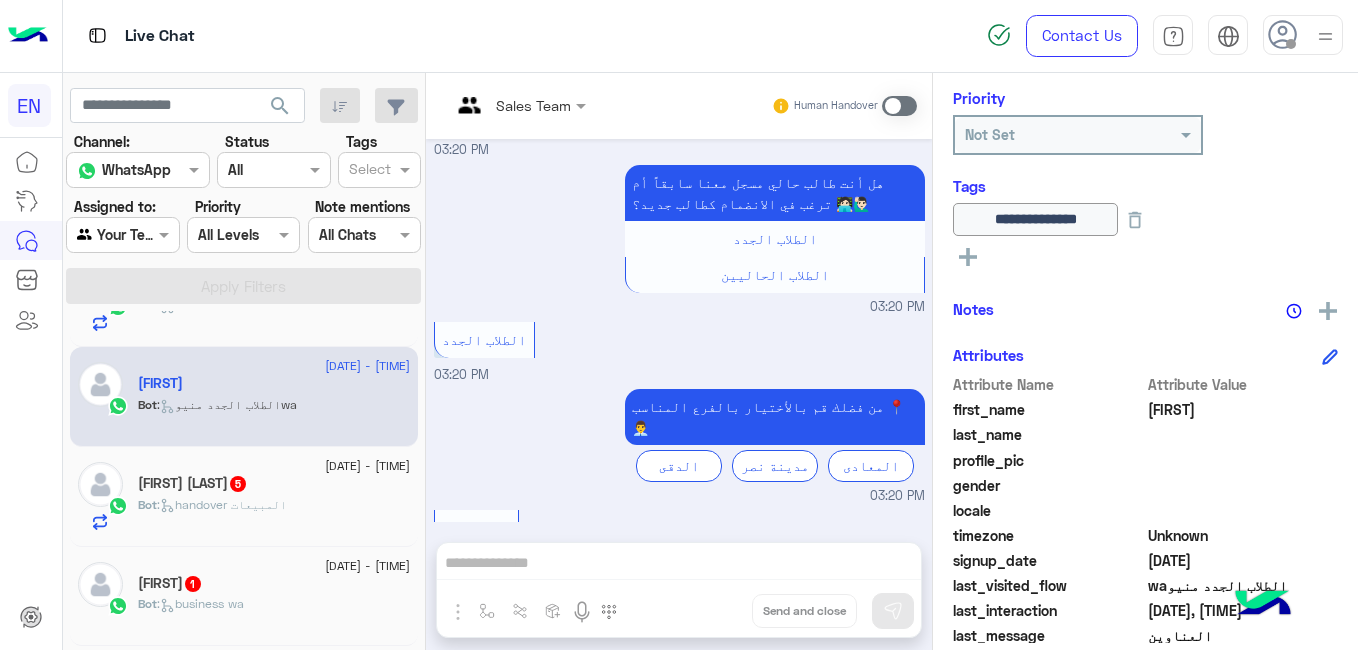 scroll, scrollTop: 297, scrollLeft: 0, axis: vertical 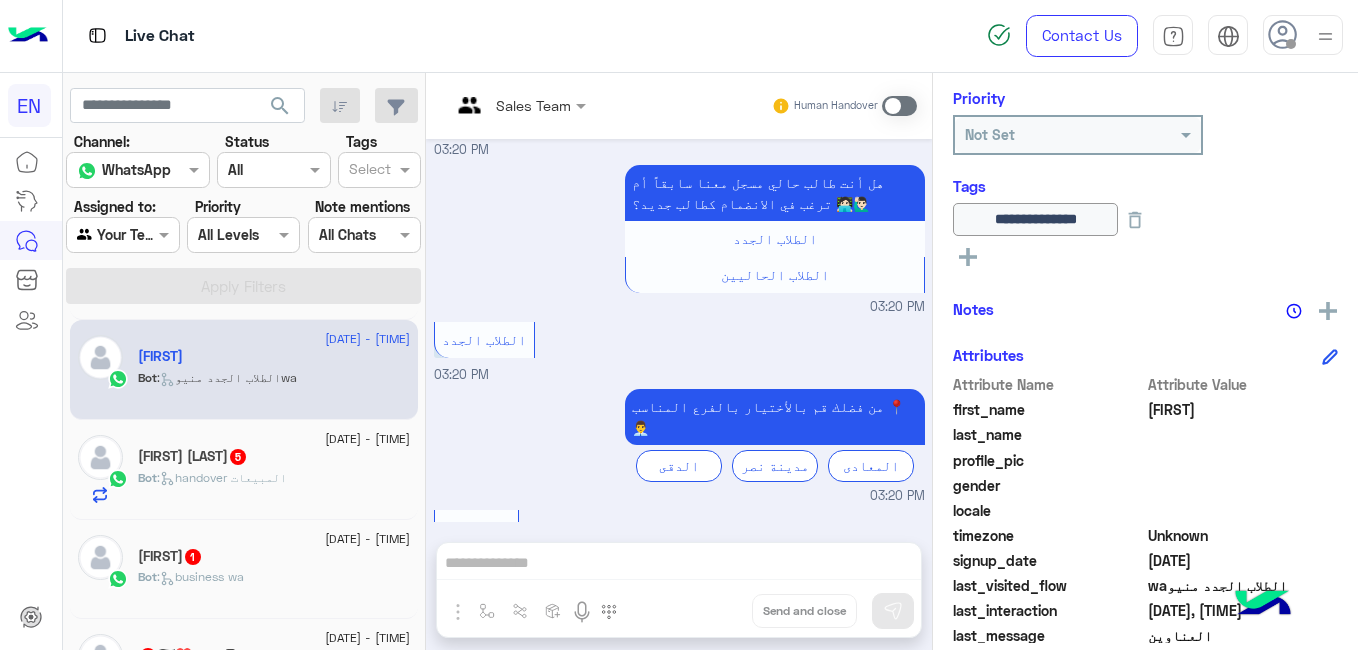click on "[FIRST] [LAST] 5" 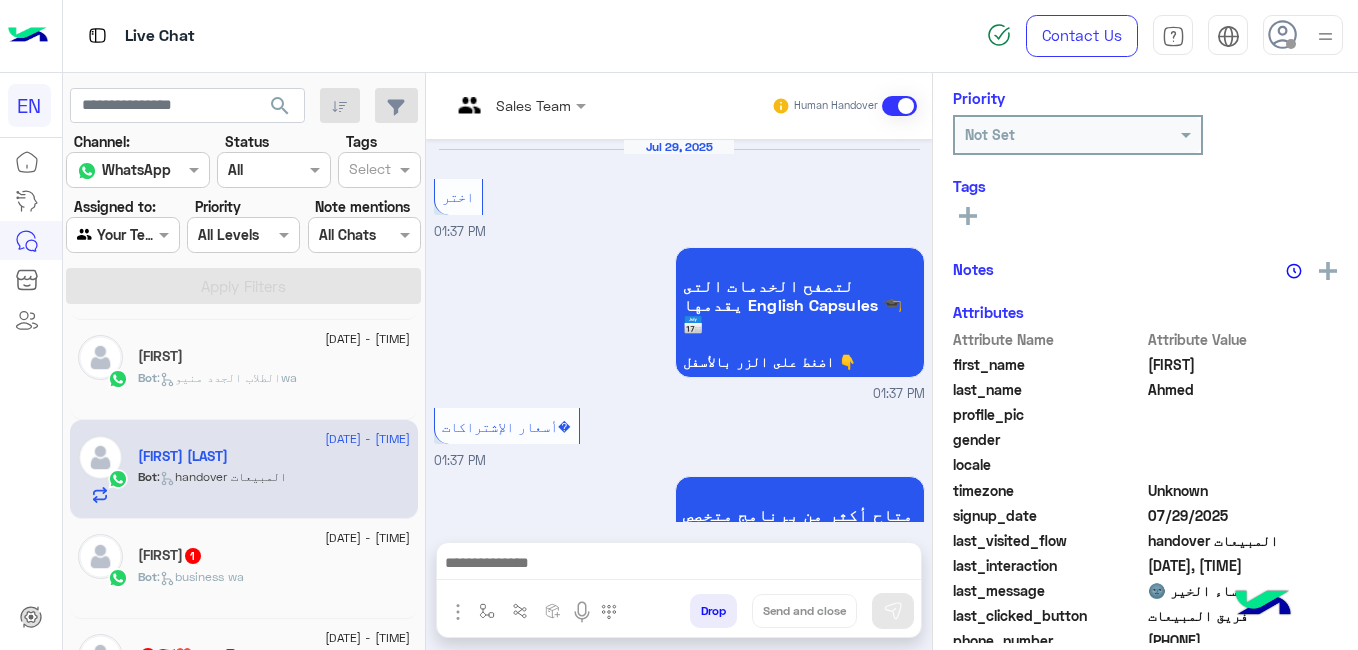 scroll, scrollTop: 1641, scrollLeft: 0, axis: vertical 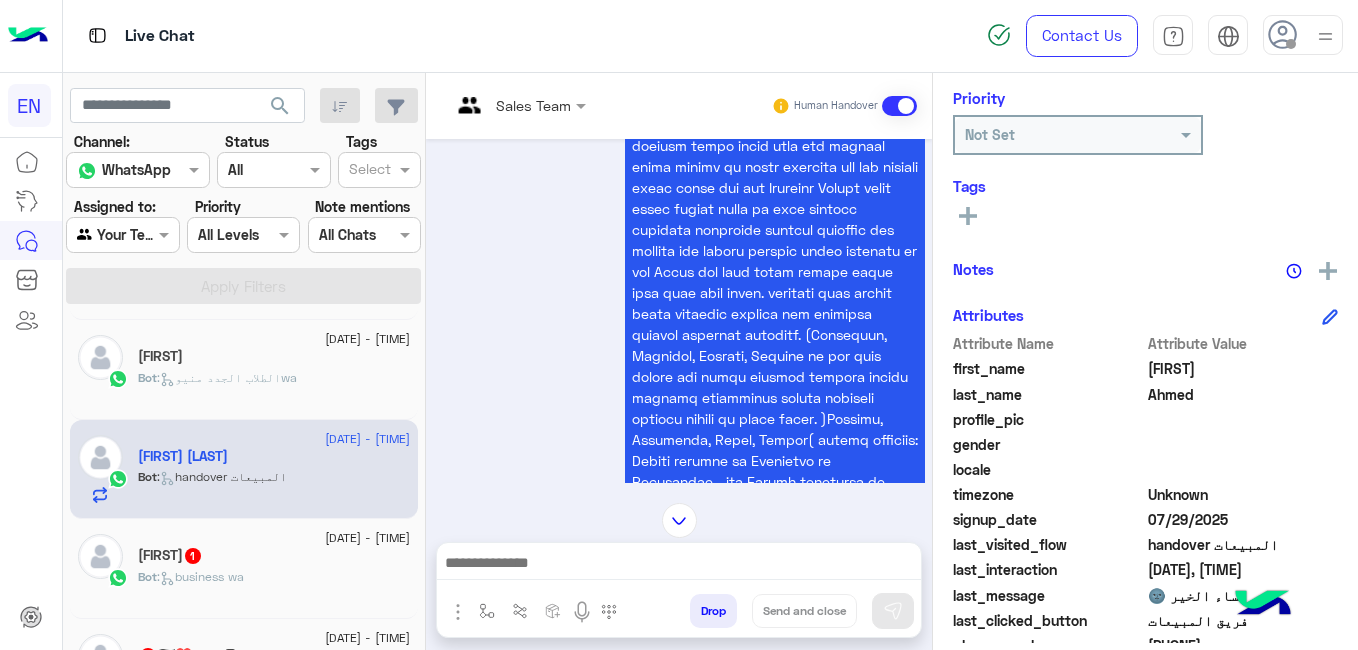 click on "[FIRST] [NUMBER]" 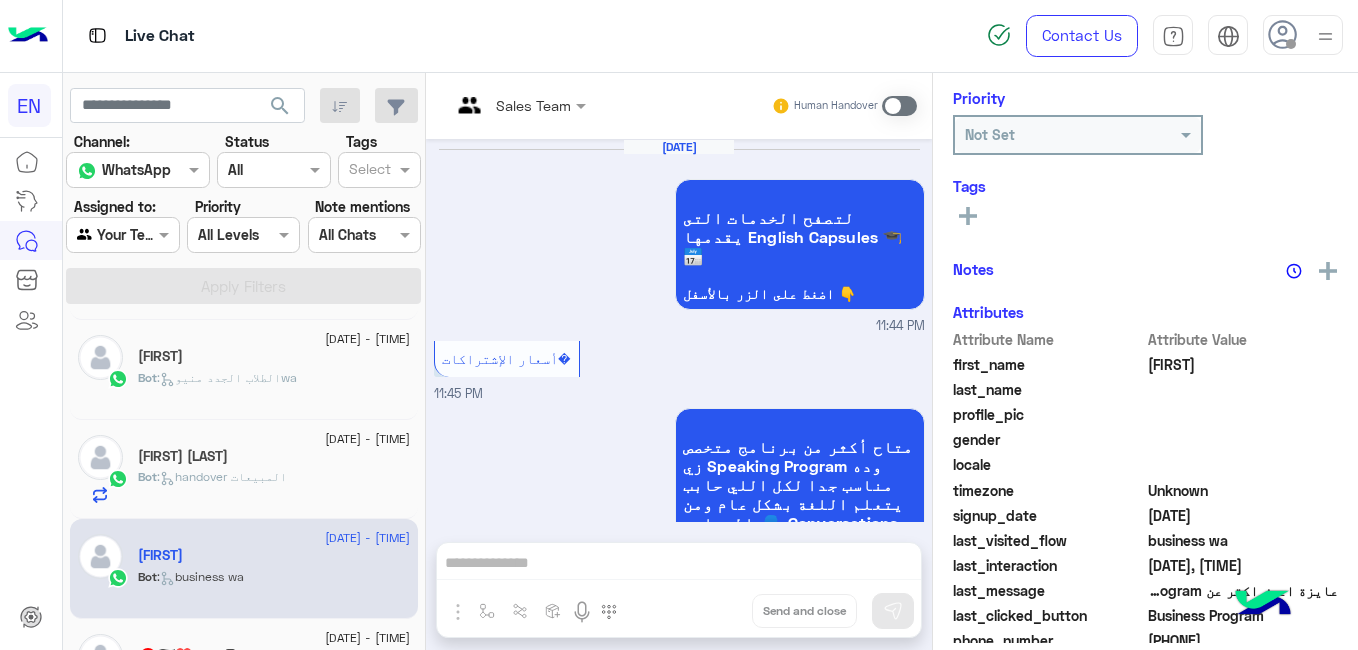scroll, scrollTop: 3993, scrollLeft: 0, axis: vertical 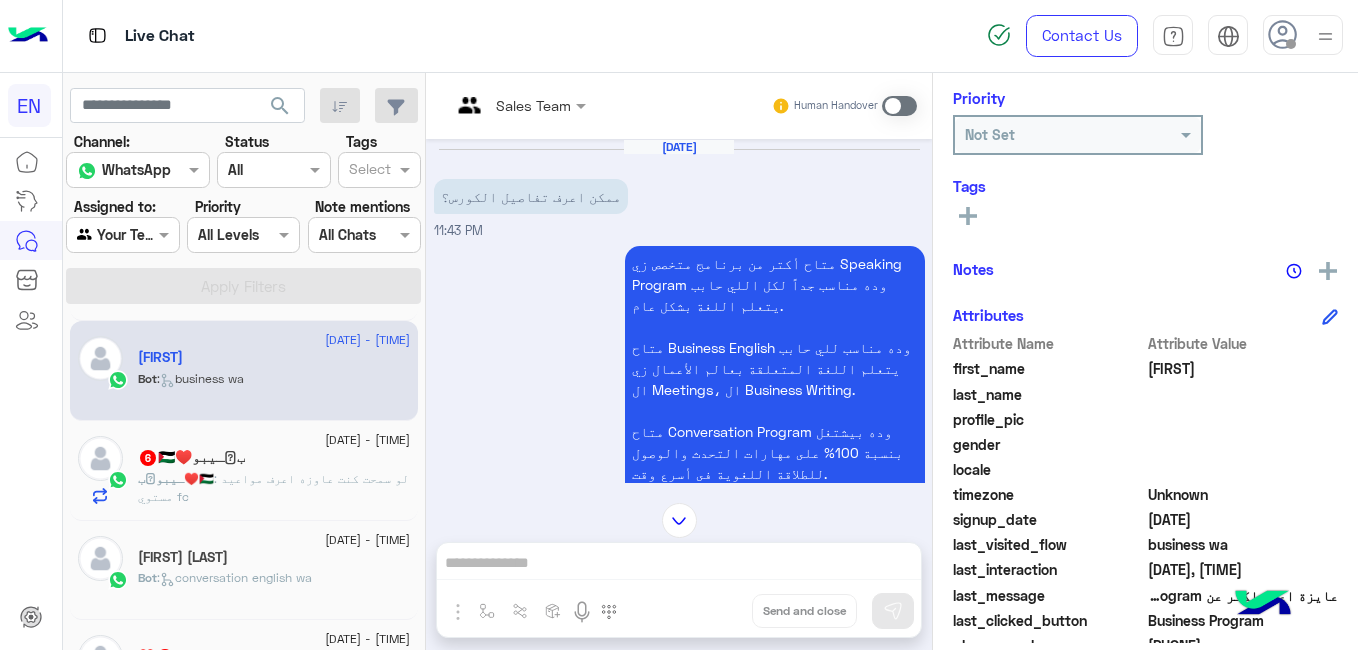 click on "[FIRST] : لو سمحت كنت عاوزه اعرف مواعيد مستوي  fc" 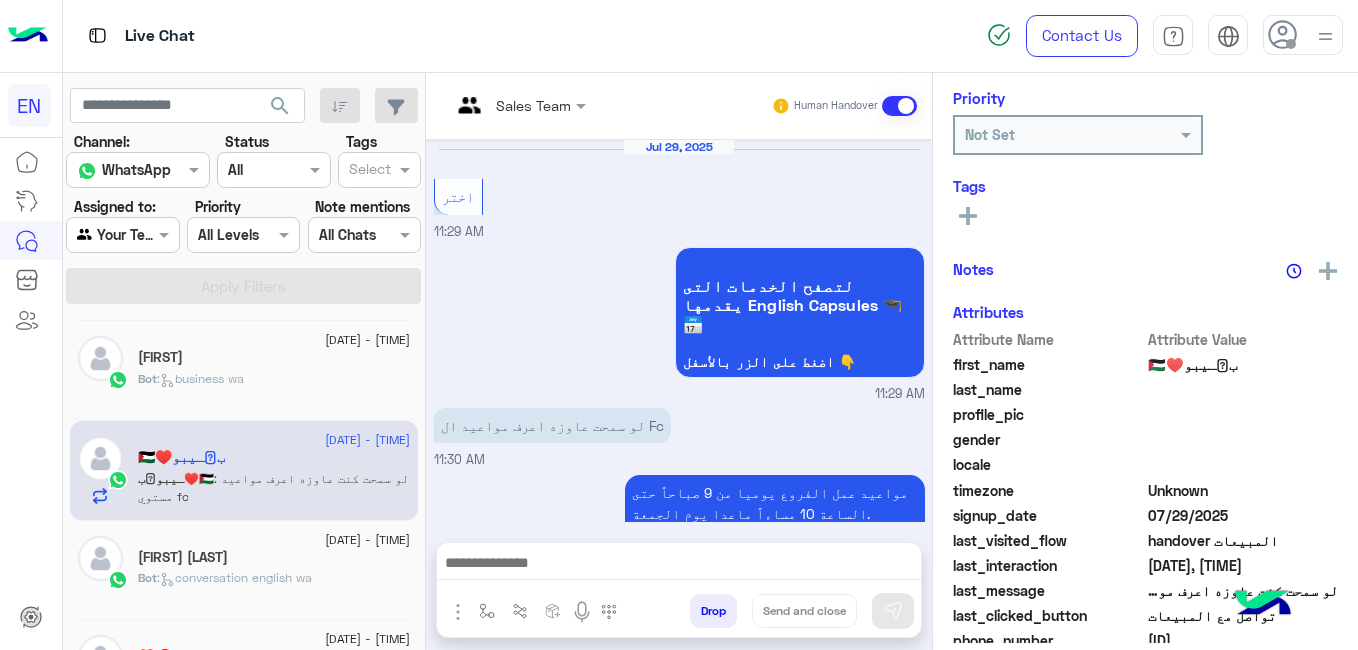 scroll, scrollTop: 509, scrollLeft: 0, axis: vertical 